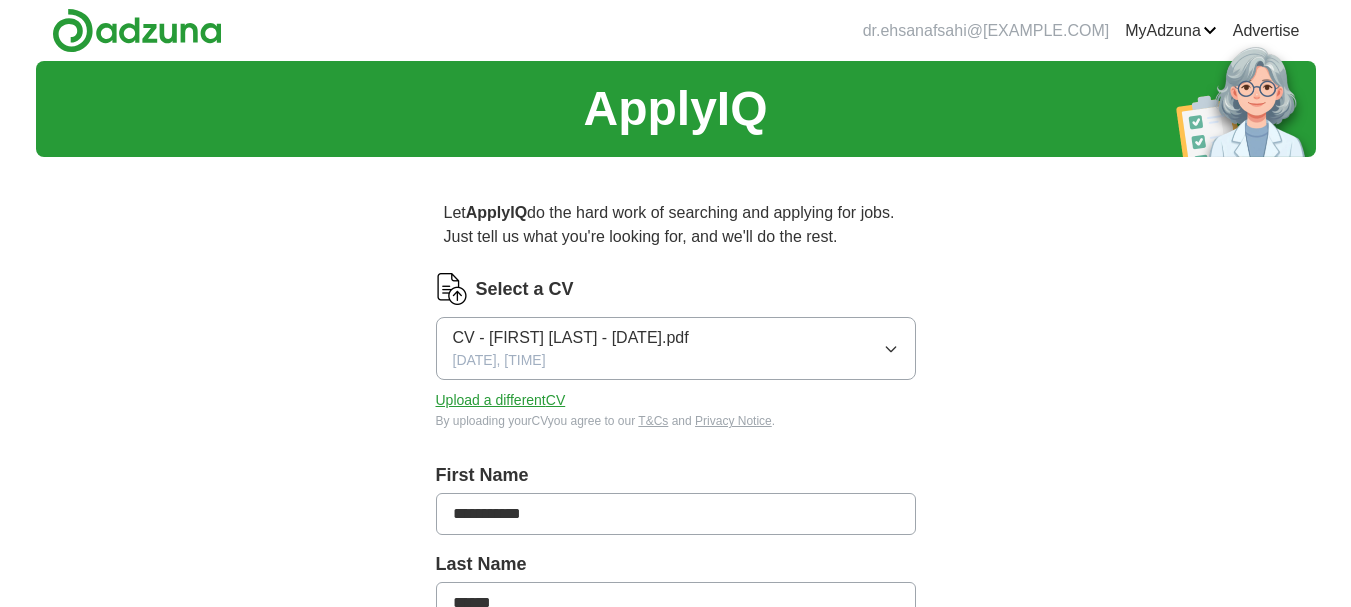scroll, scrollTop: 0, scrollLeft: 0, axis: both 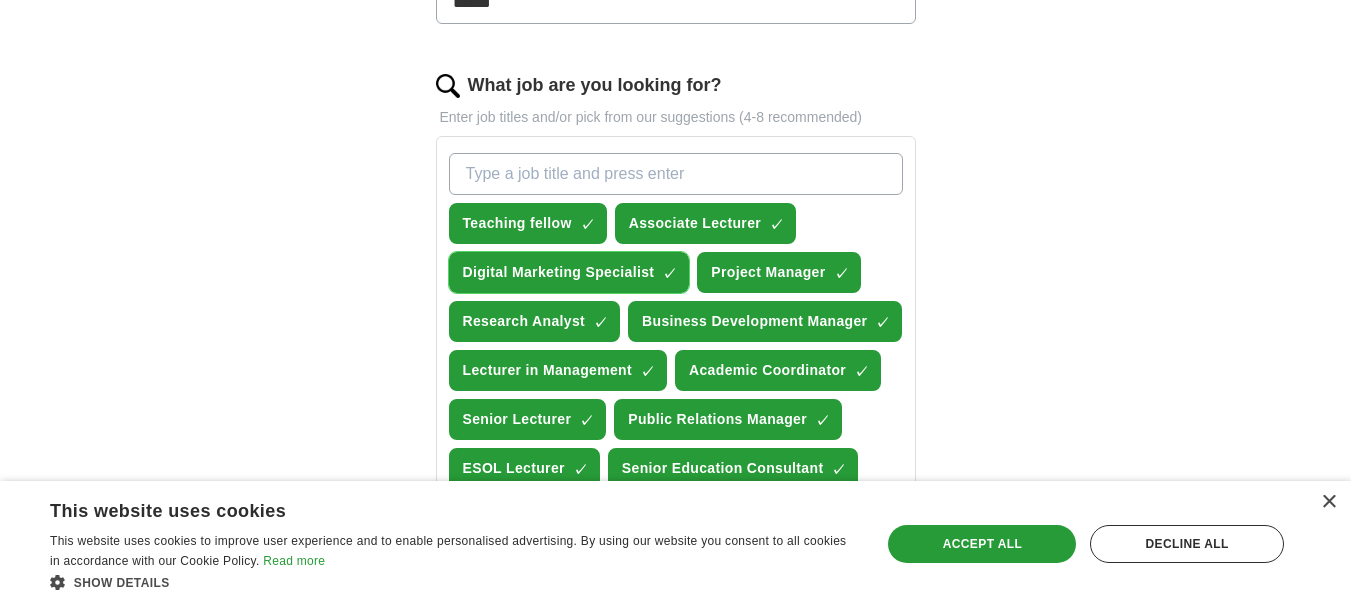 click on "×" at bounding box center [0, 0] 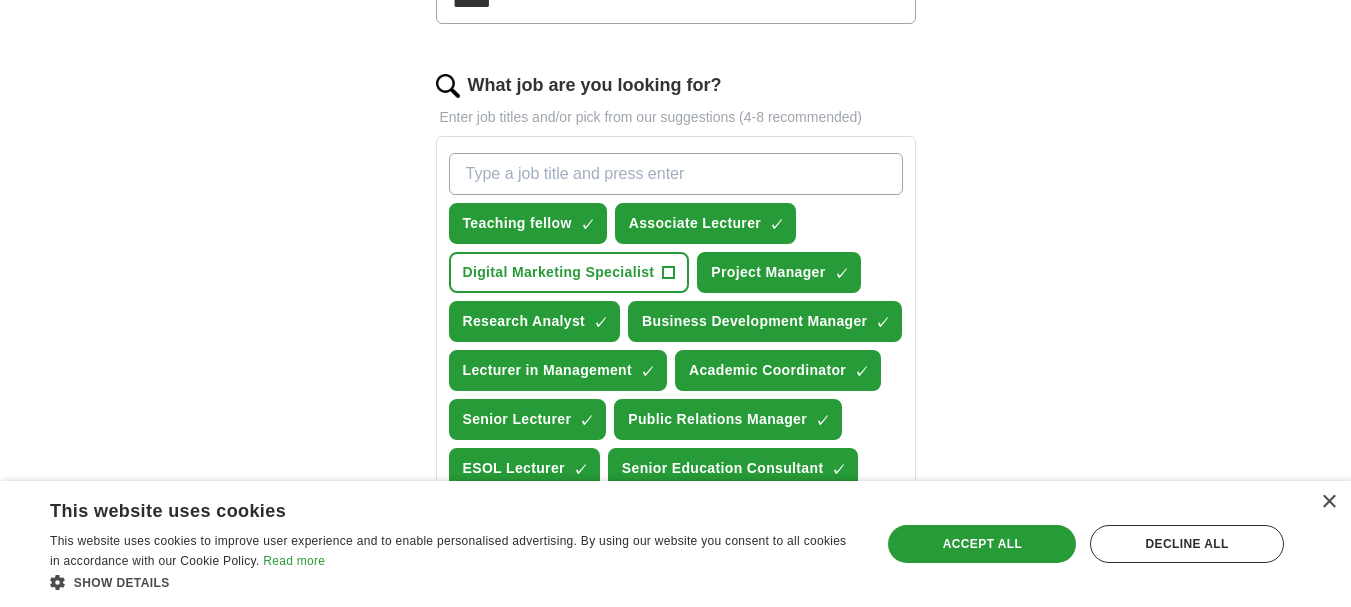 click on "What job are you looking for?" at bounding box center [676, 174] 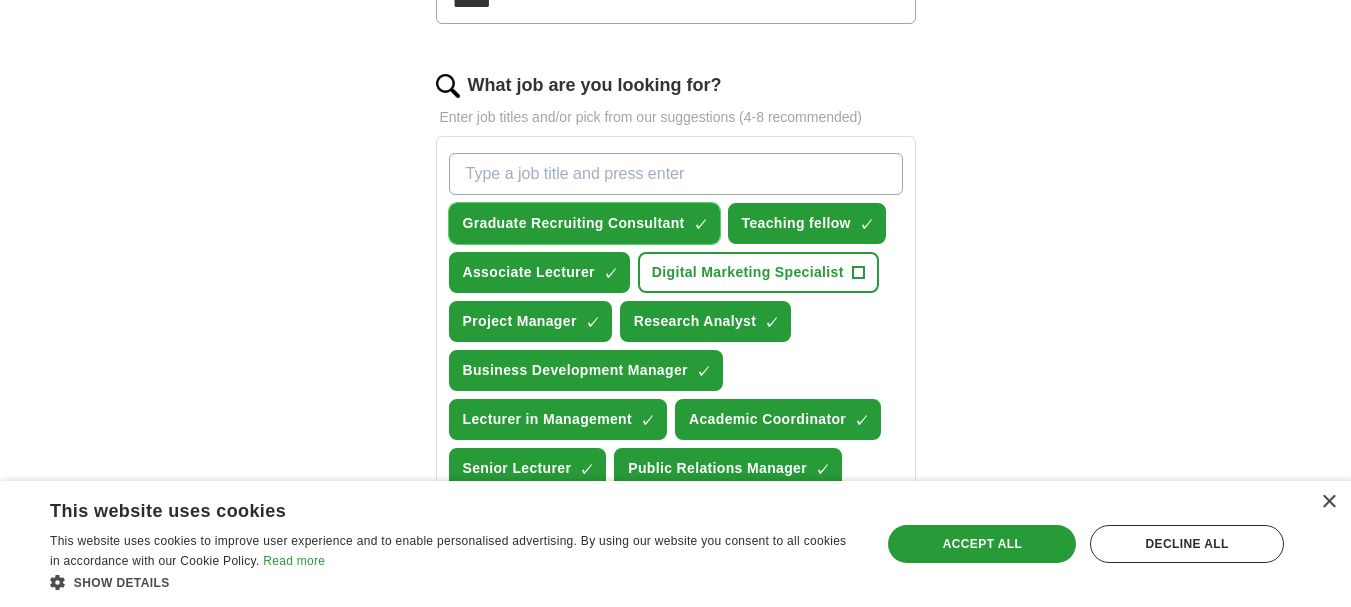 click on "×" at bounding box center [0, 0] 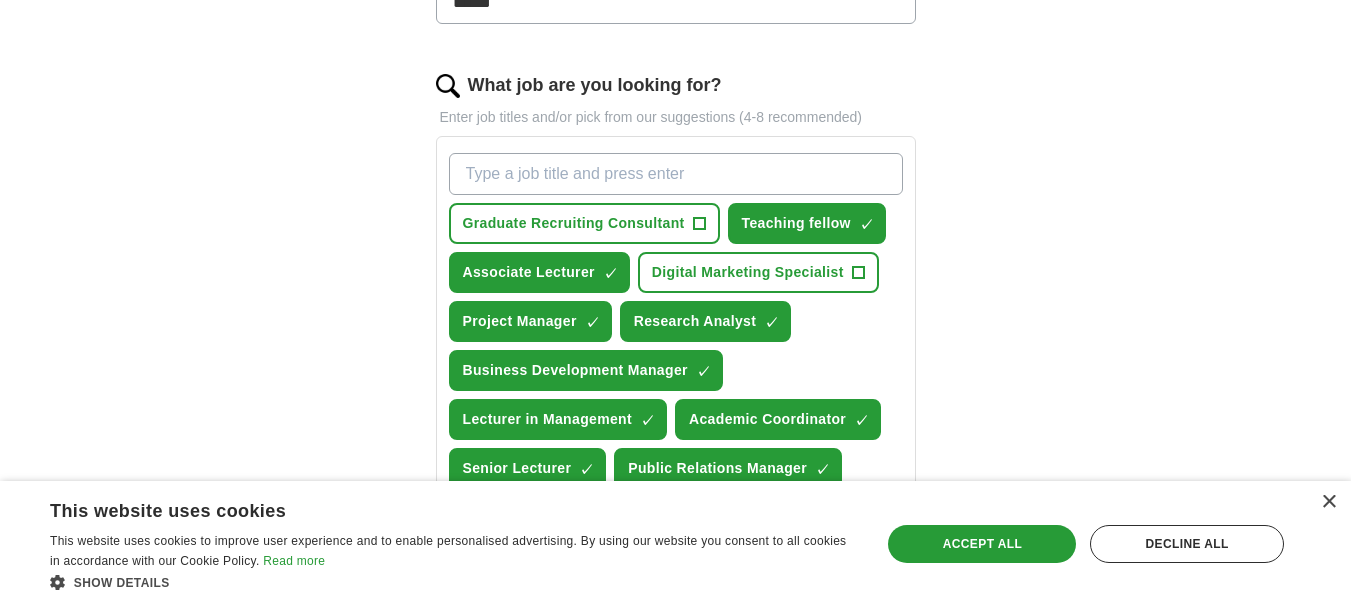 click on "What job are you looking for?" at bounding box center [676, 174] 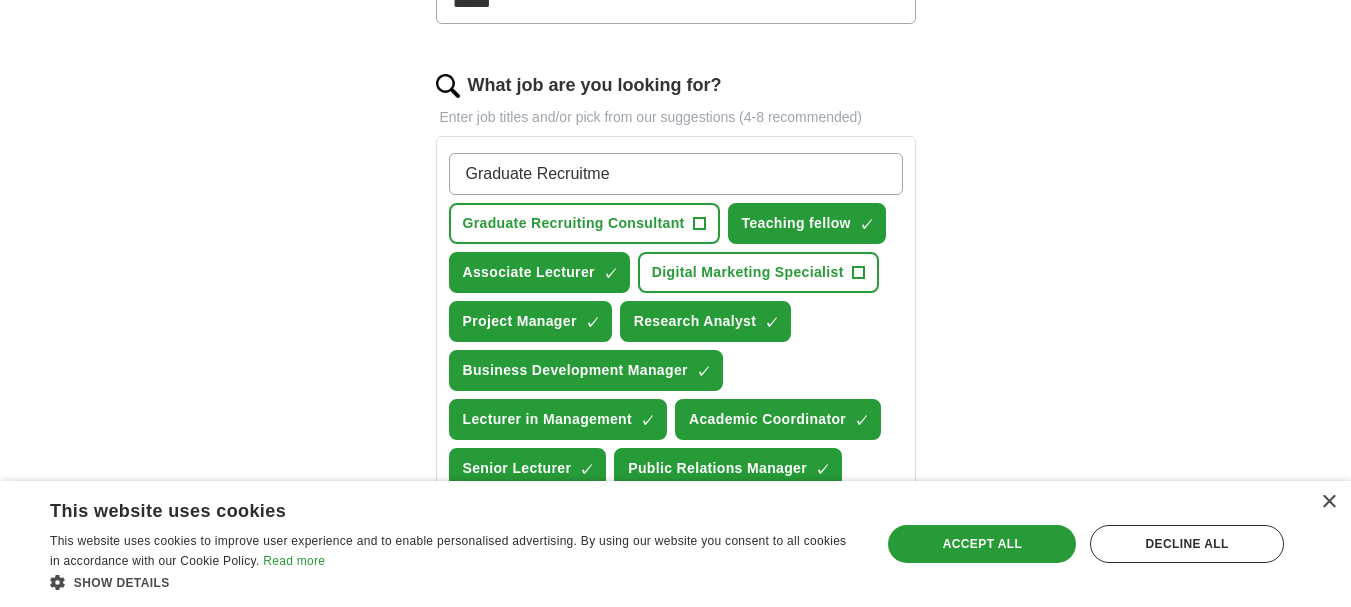 type on "Graduate Recruitmen" 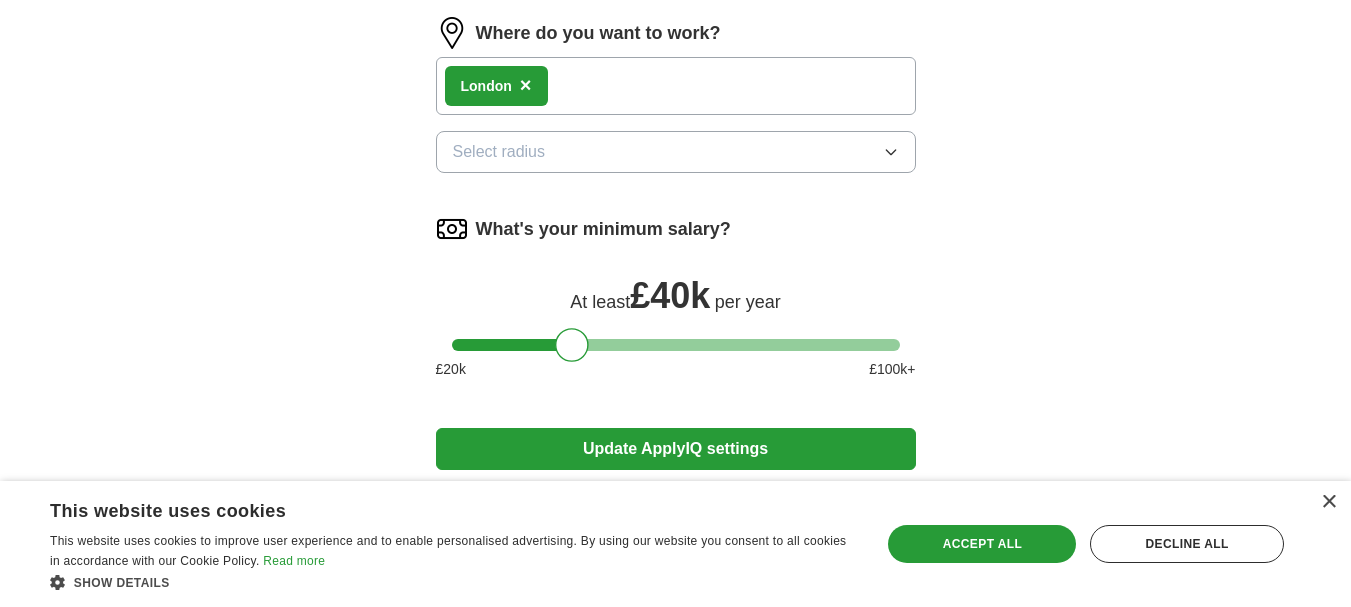 scroll, scrollTop: 1600, scrollLeft: 0, axis: vertical 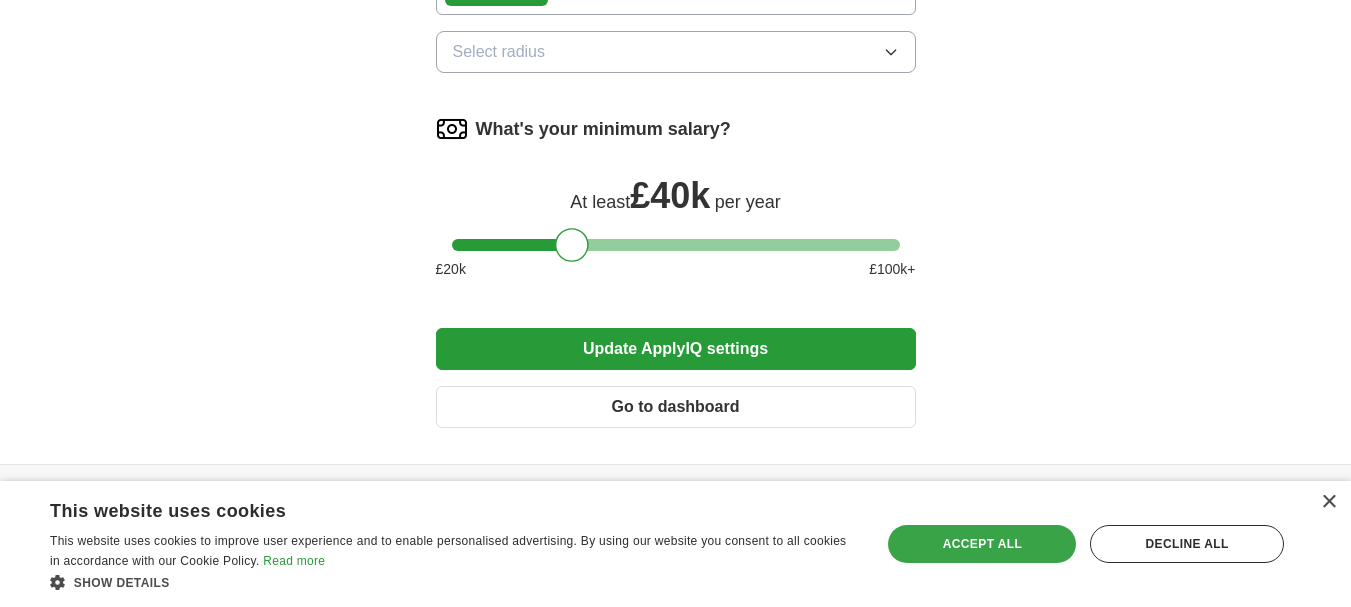 click on "Accept all" at bounding box center [982, 544] 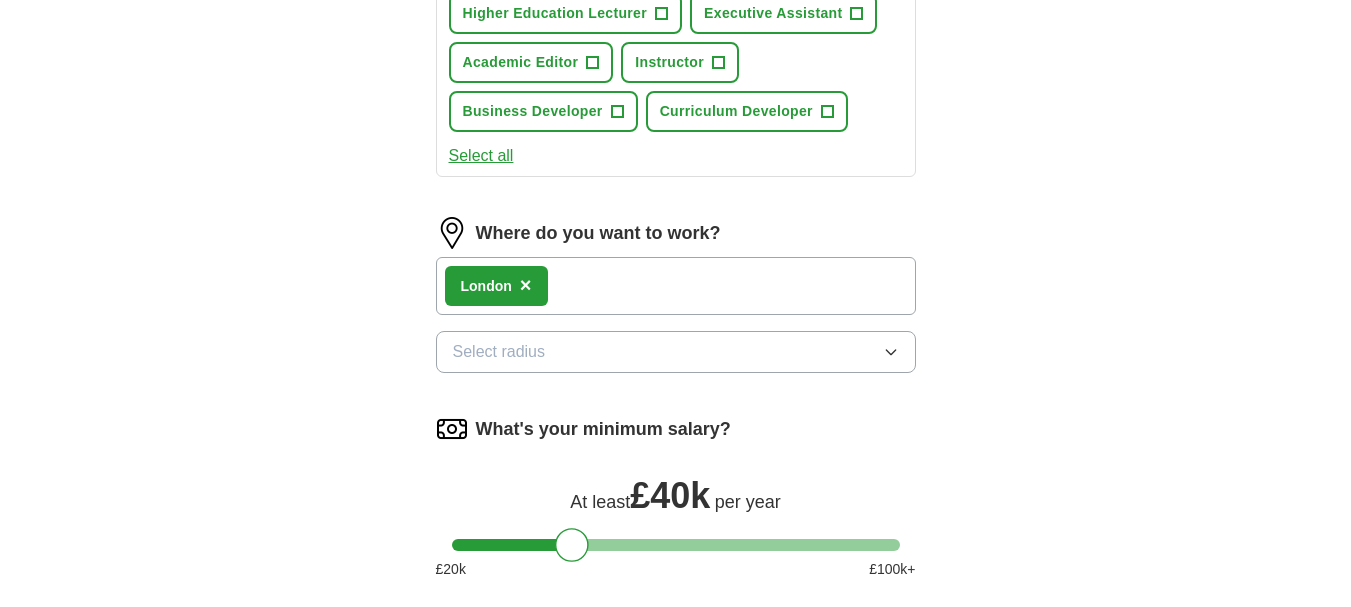 scroll, scrollTop: 1659, scrollLeft: 0, axis: vertical 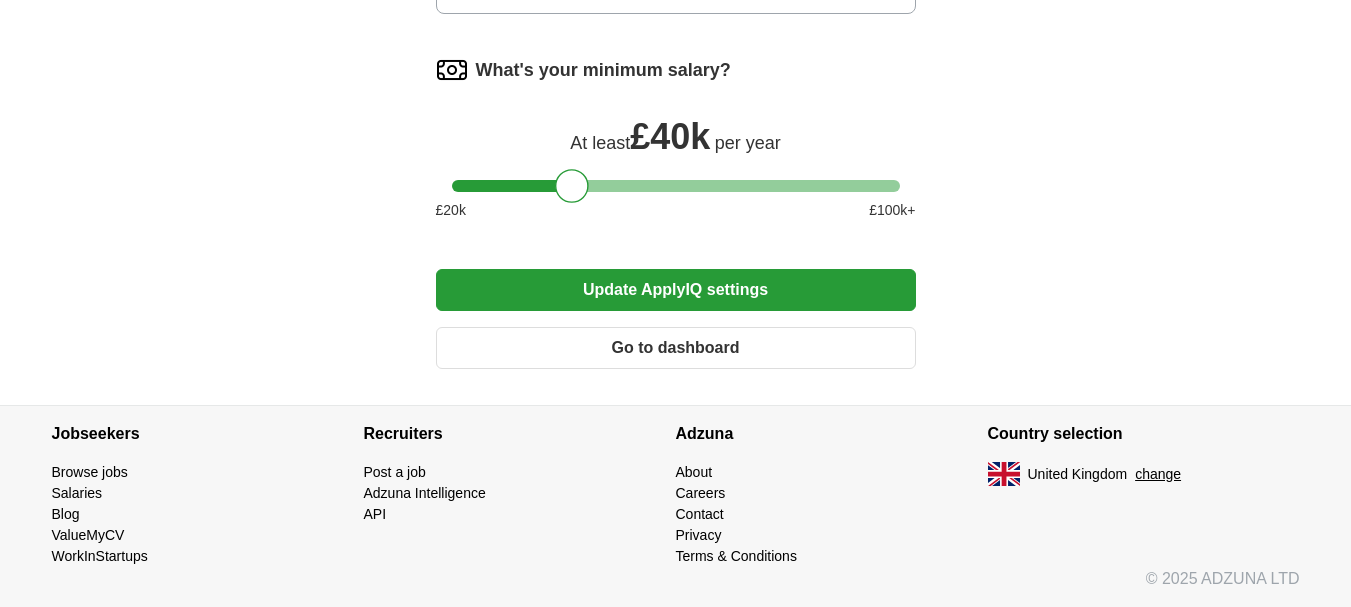 click on "Update ApplyIQ settings" at bounding box center [676, 290] 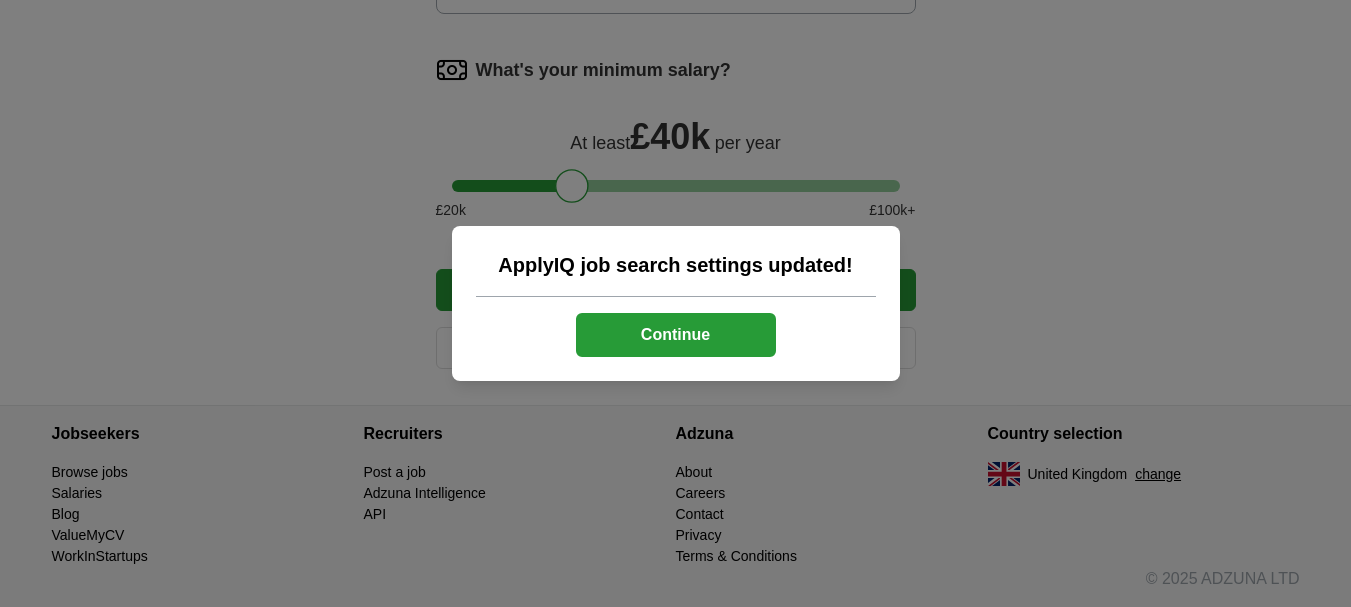 click on "Continue" at bounding box center (676, 335) 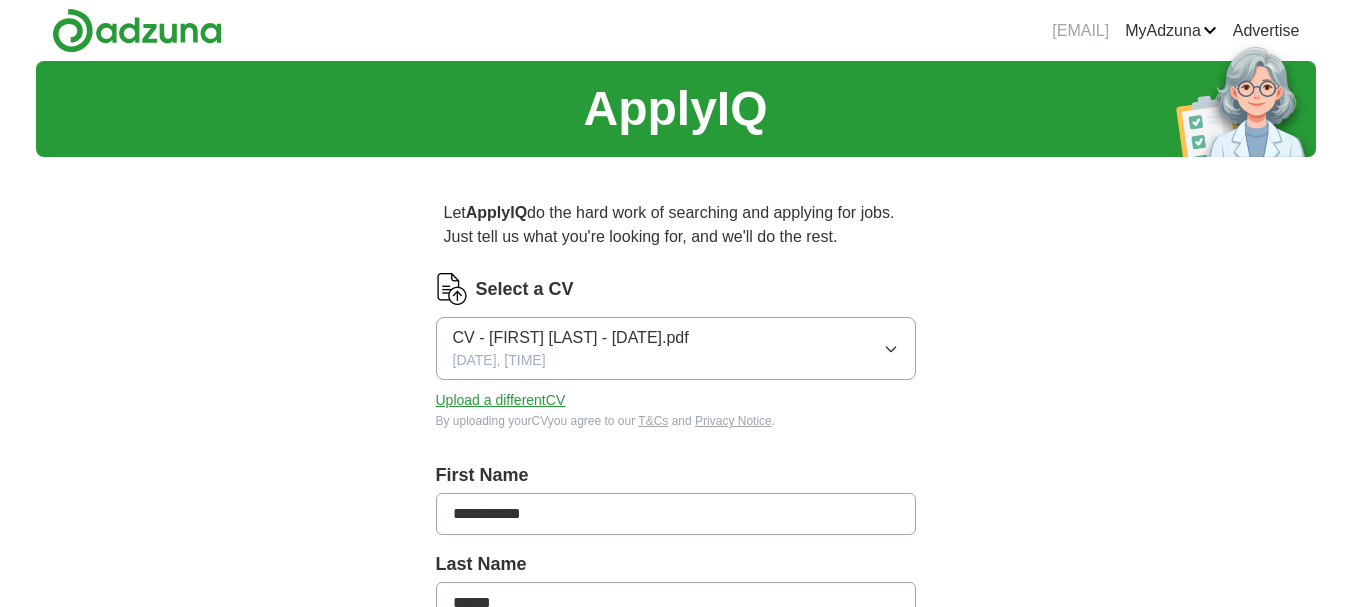 scroll, scrollTop: 212, scrollLeft: 0, axis: vertical 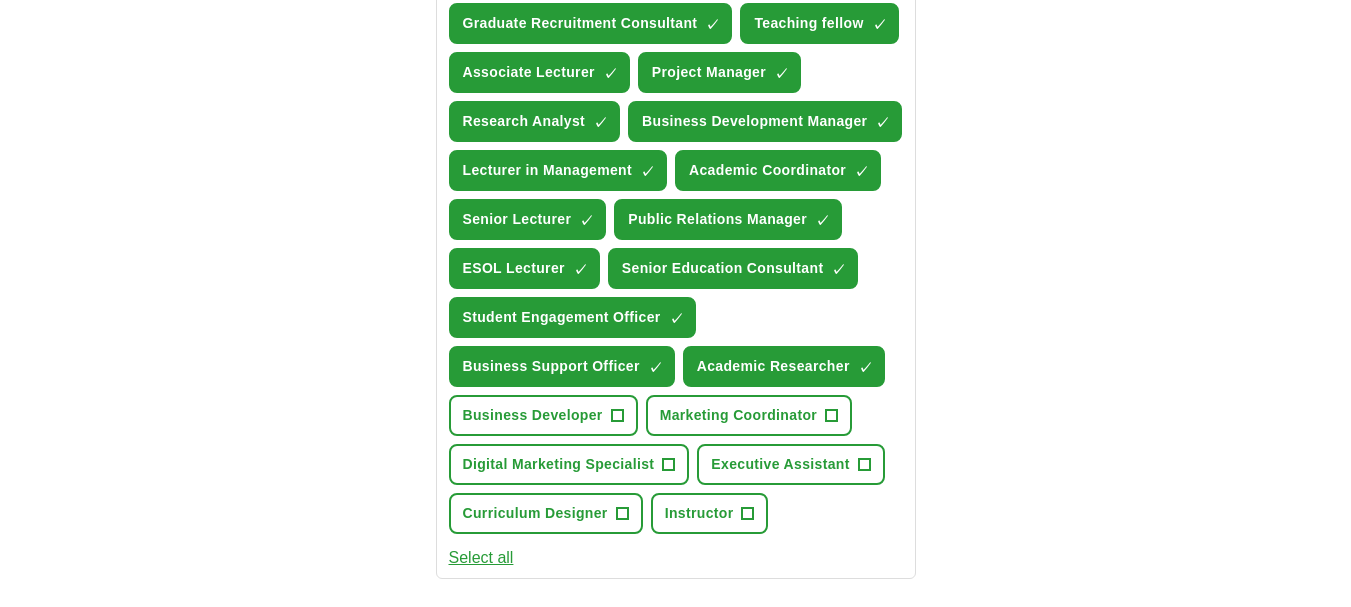 click on "Select all" at bounding box center (481, 558) 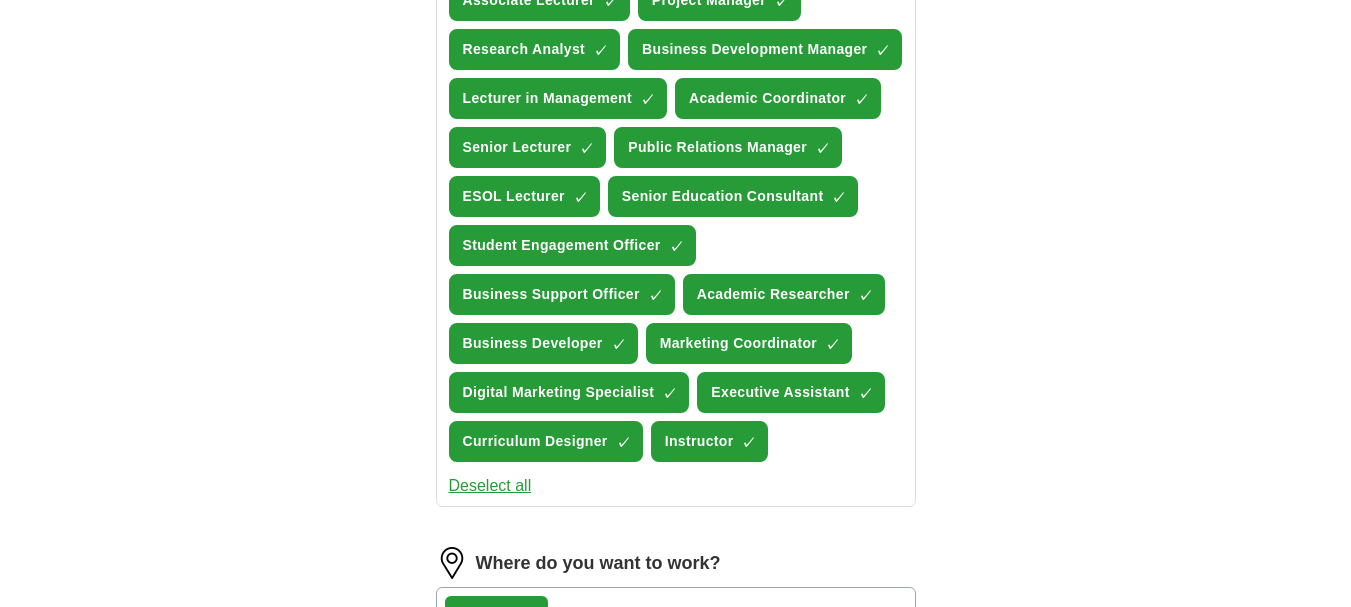 scroll, scrollTop: 1000, scrollLeft: 0, axis: vertical 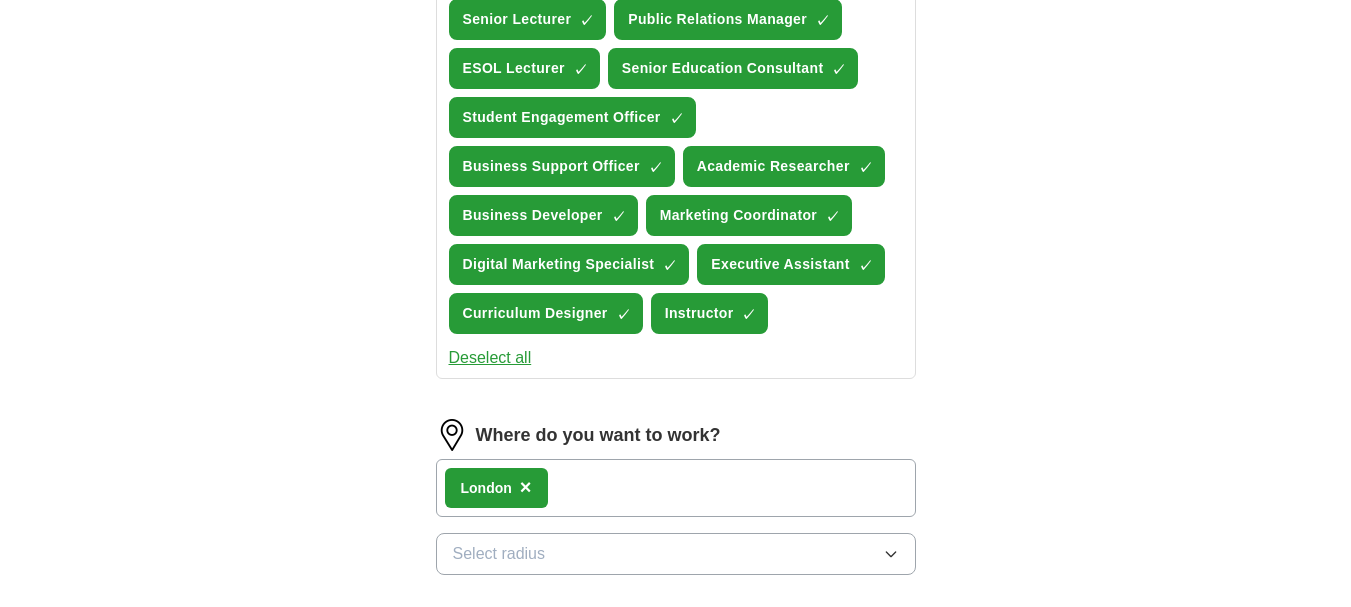 click on "Deselect all" at bounding box center (490, 358) 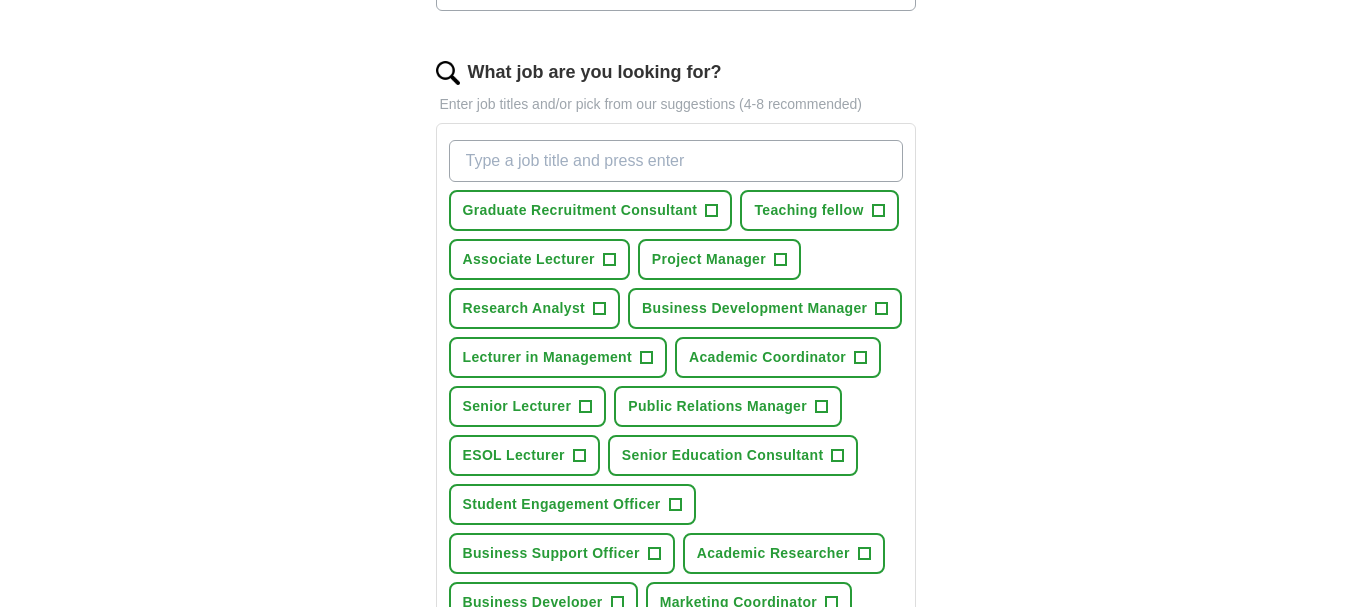 scroll, scrollTop: 600, scrollLeft: 0, axis: vertical 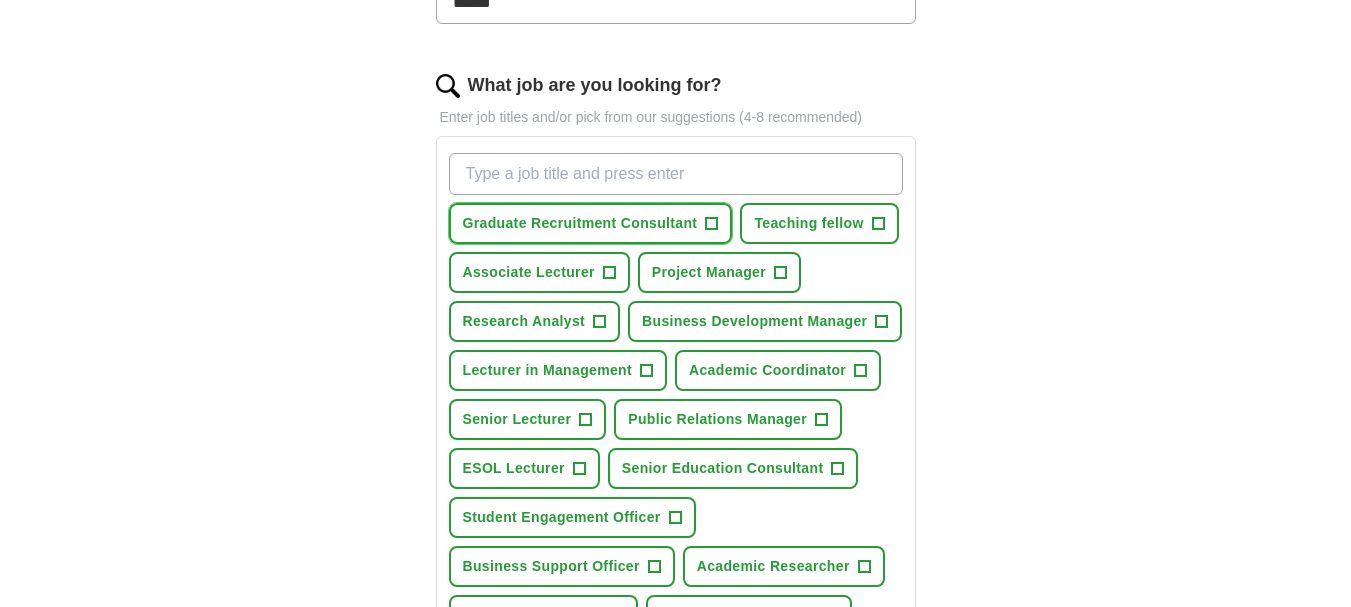 click on "+" at bounding box center (712, 224) 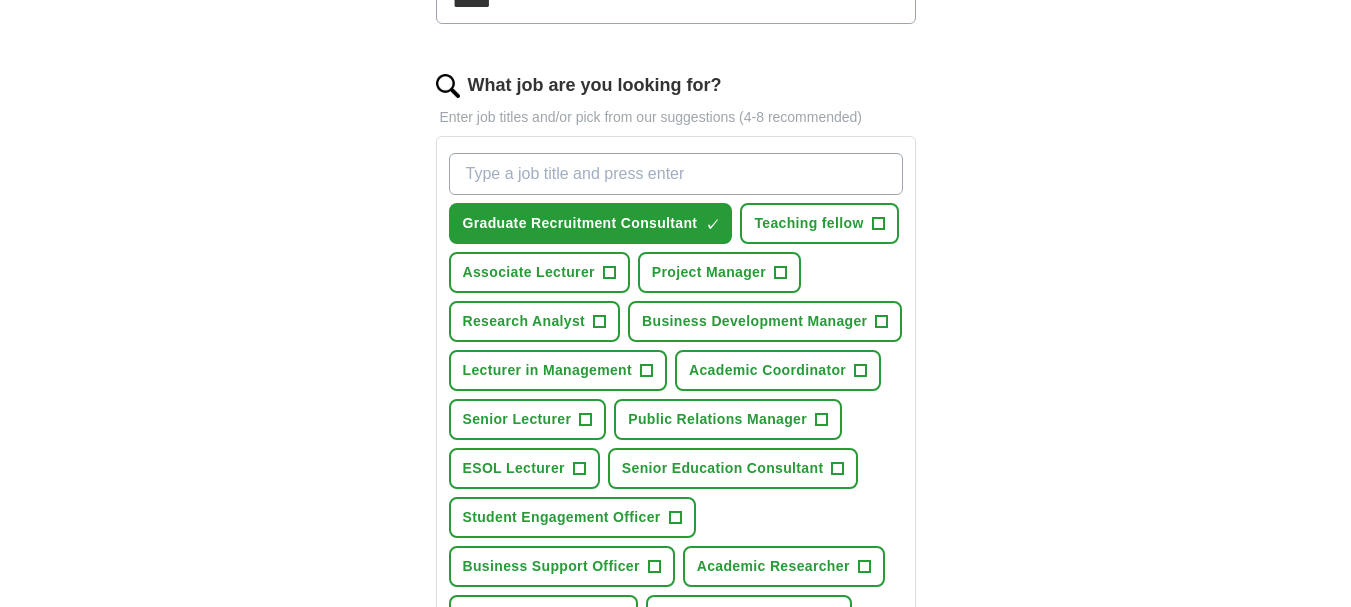 click on "What job are you looking for?" at bounding box center (676, 174) 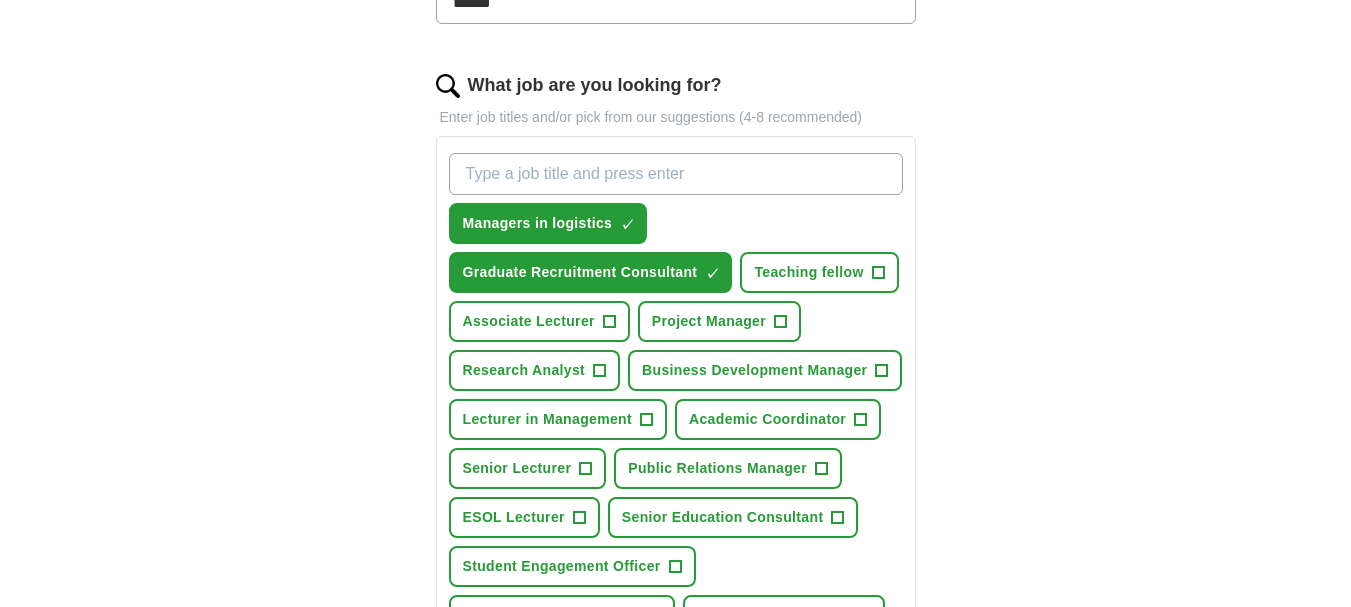 paste on "Business associate professionals" 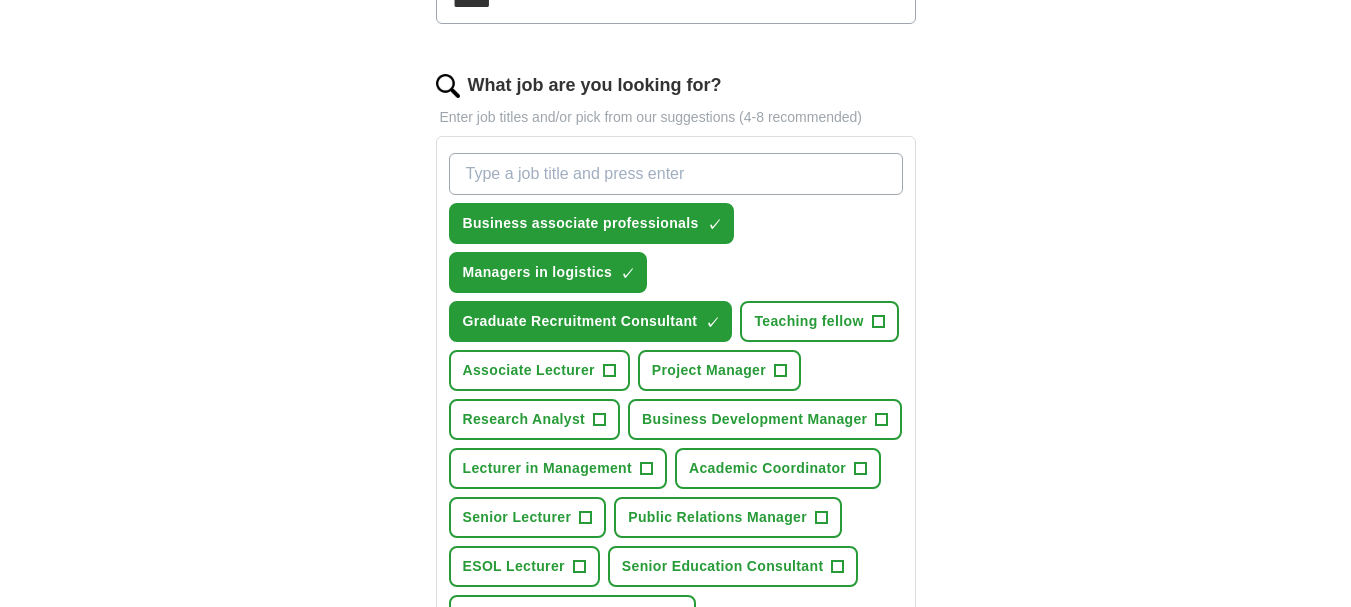 paste on "Human resources and industrial relations officers" 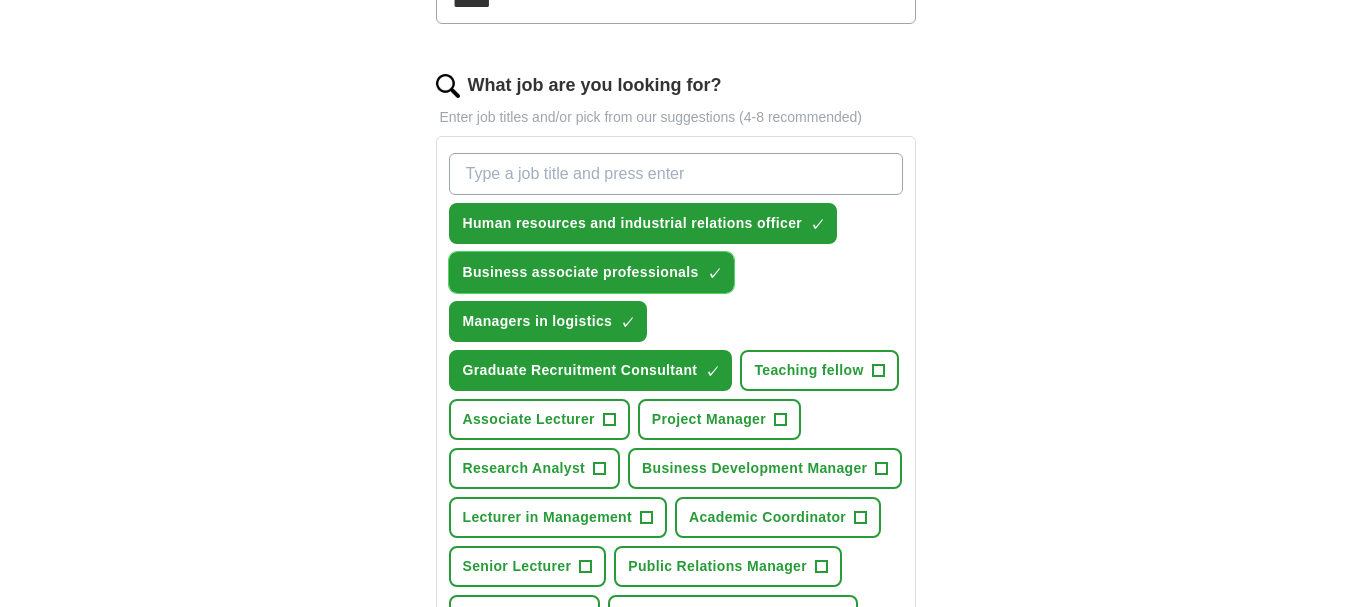 click on "Business associate professionals" at bounding box center (633, 223) 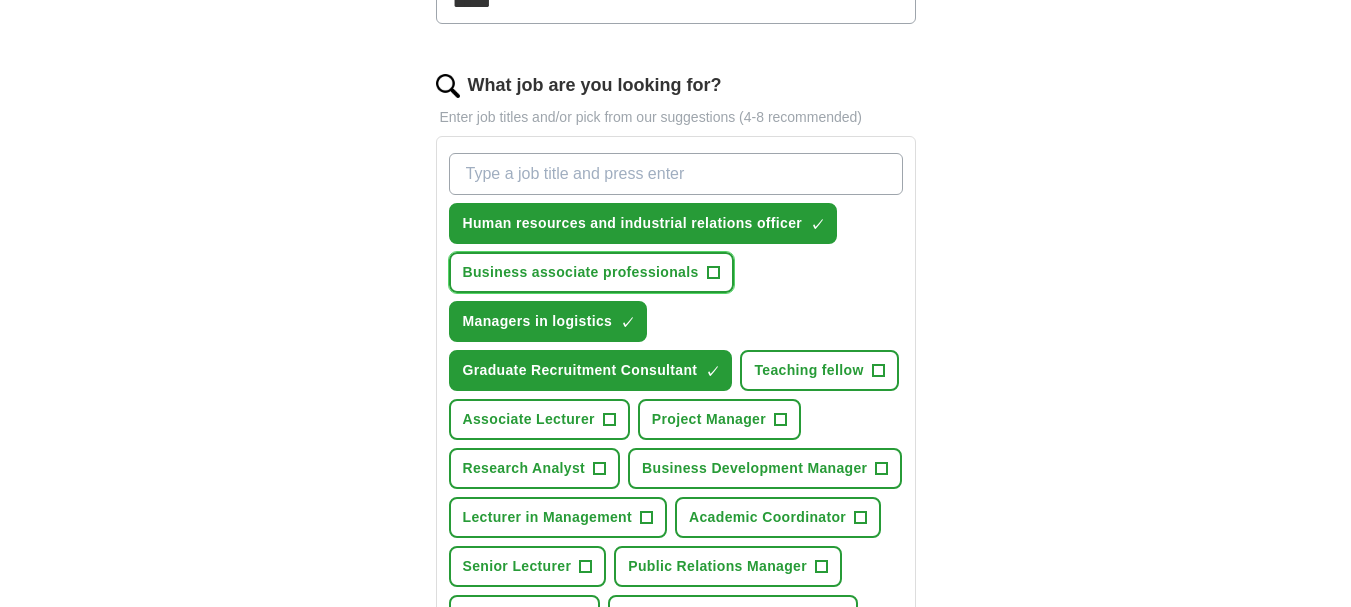 click on "+" at bounding box center (713, 273) 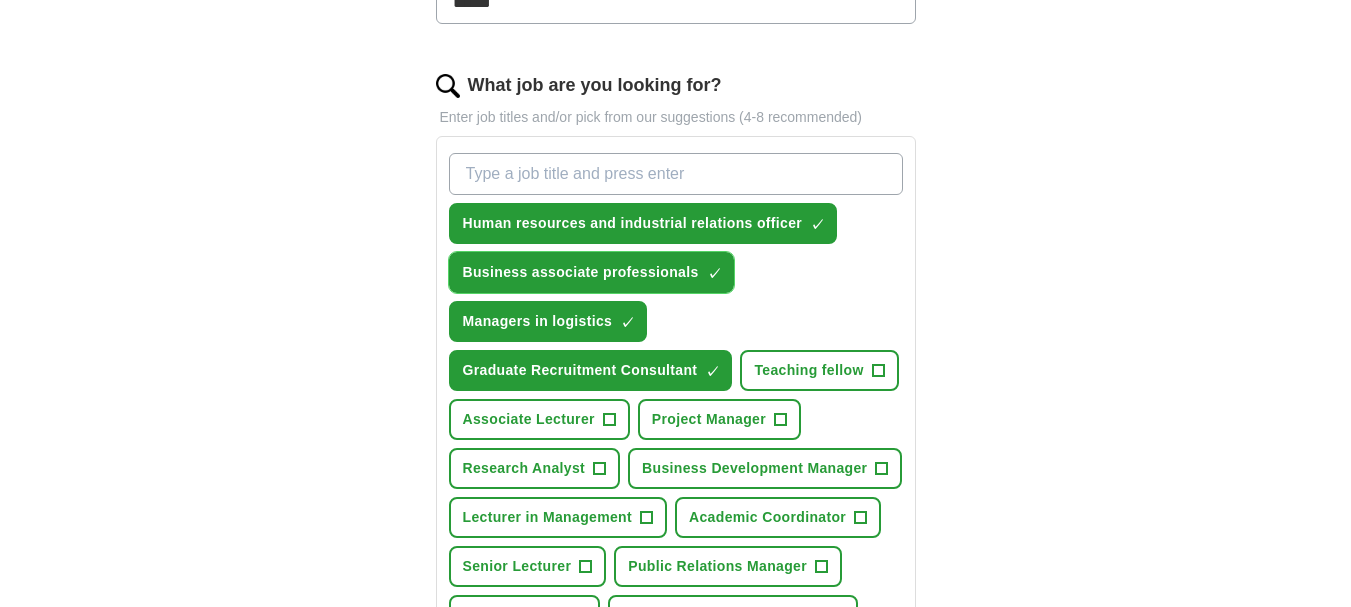 click on "×" at bounding box center [0, 0] 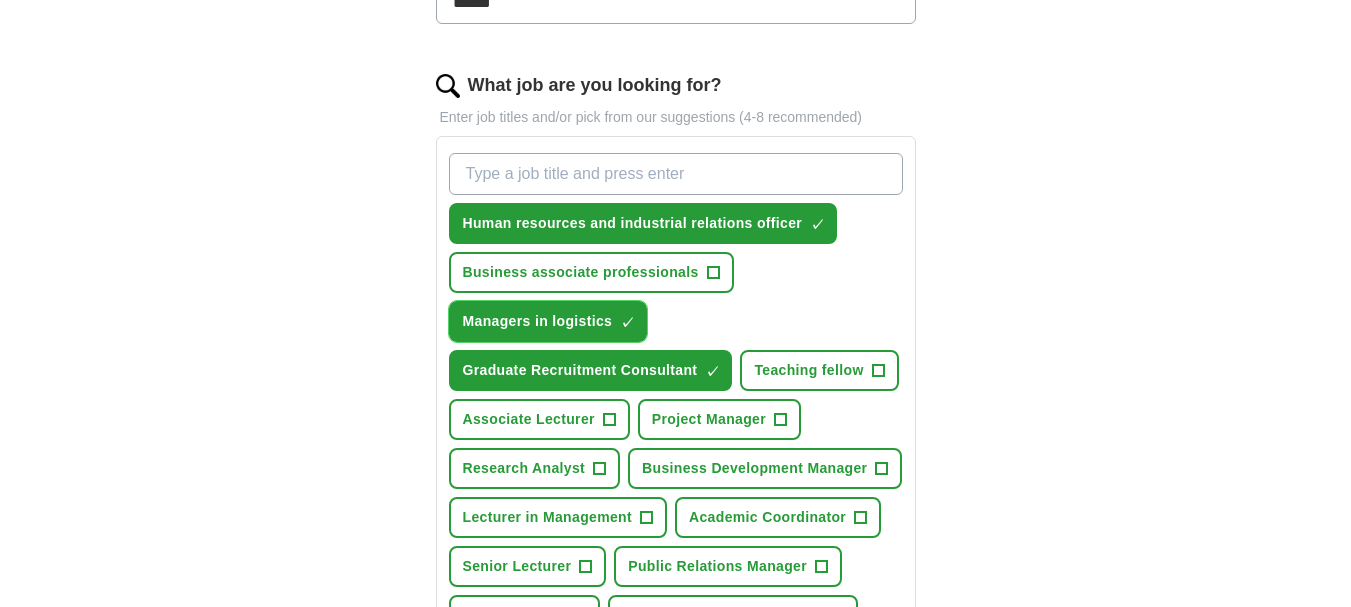 click on "×" at bounding box center (0, 0) 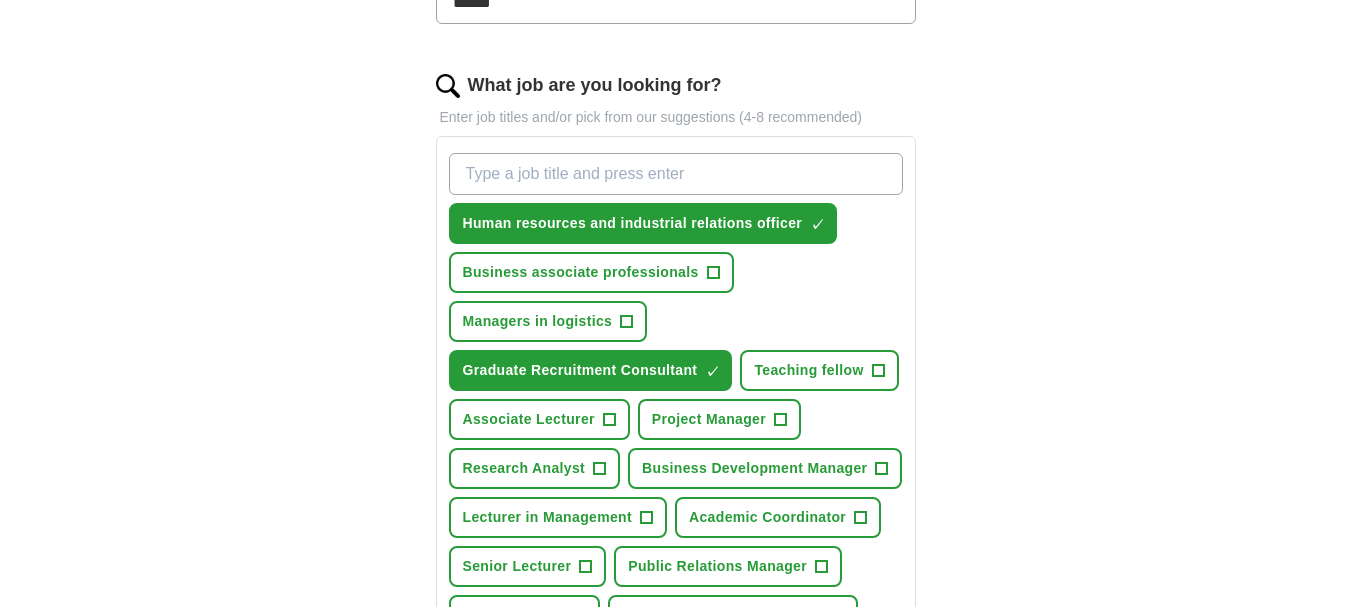 paste on "Managers in logistics" 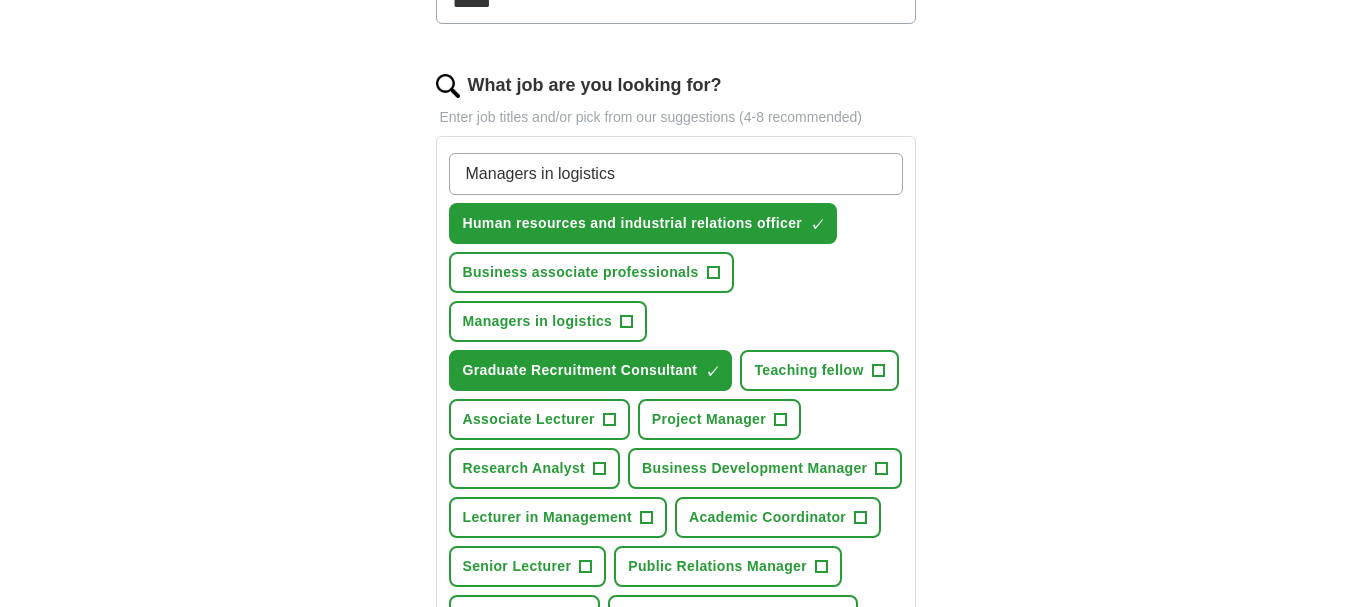 click on "Managers in logistics" at bounding box center (676, 174) 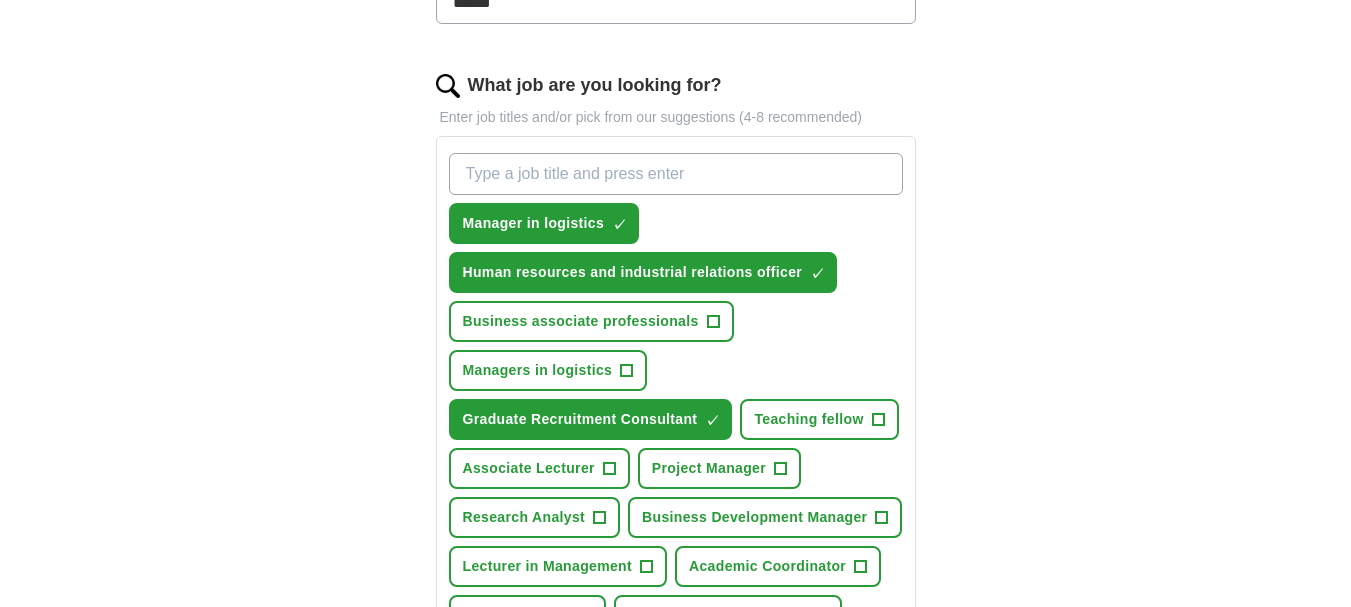 drag, startPoint x: 575, startPoint y: 160, endPoint x: 534, endPoint y: 171, distance: 42.44997 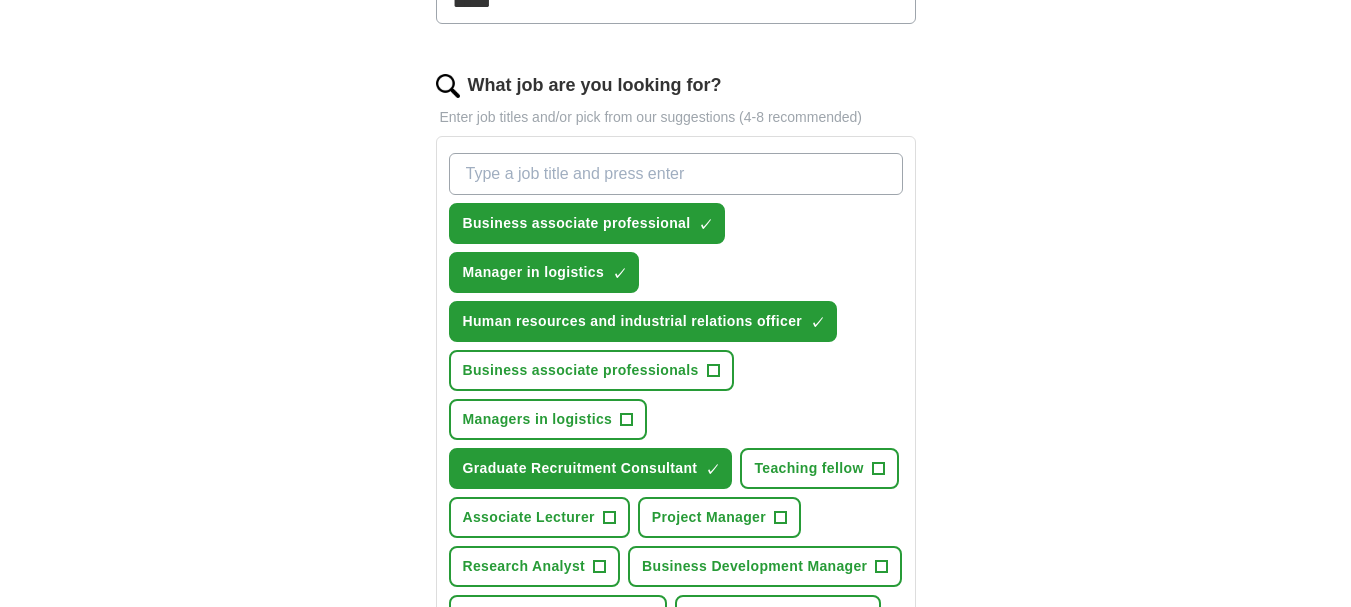 paste on "Financial and accounting technicians" 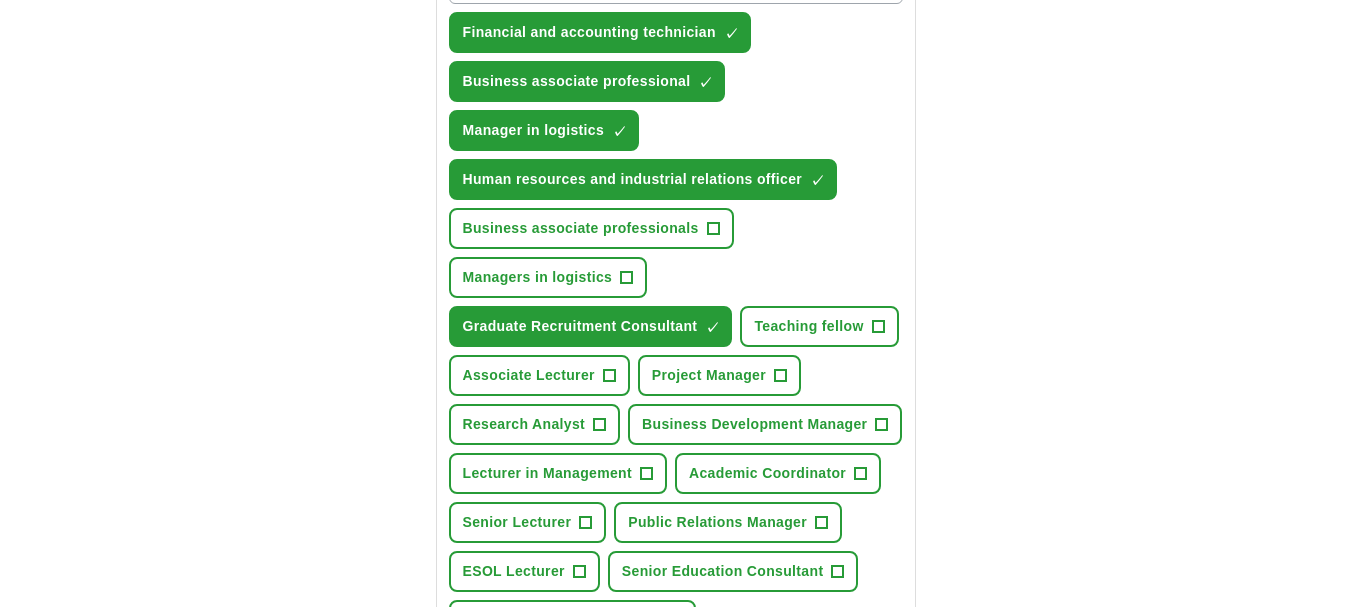 scroll, scrollTop: 800, scrollLeft: 0, axis: vertical 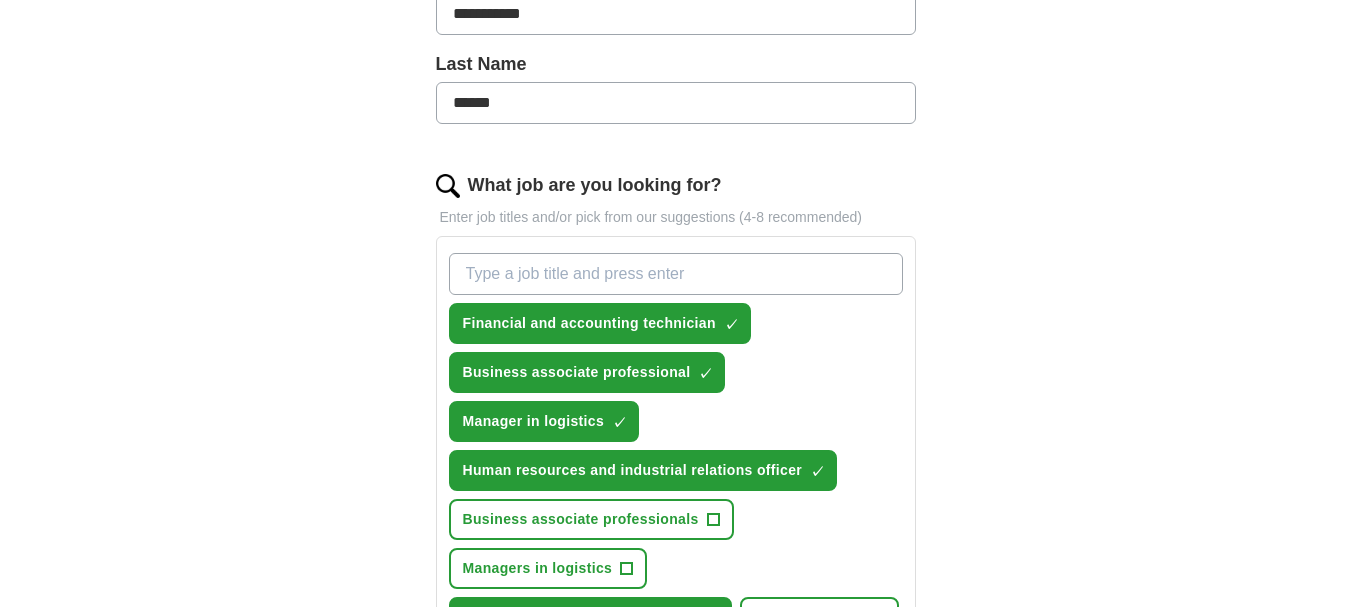 paste on "Data analyst" 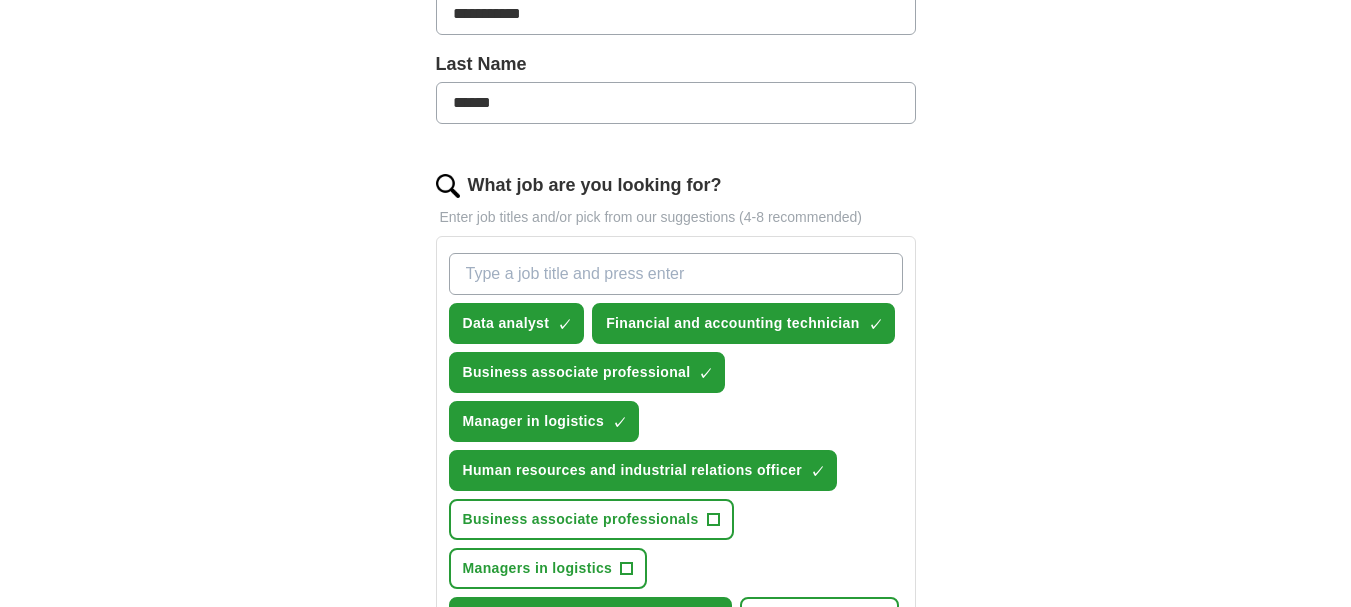paste on "Advertising and marketing associate professional" 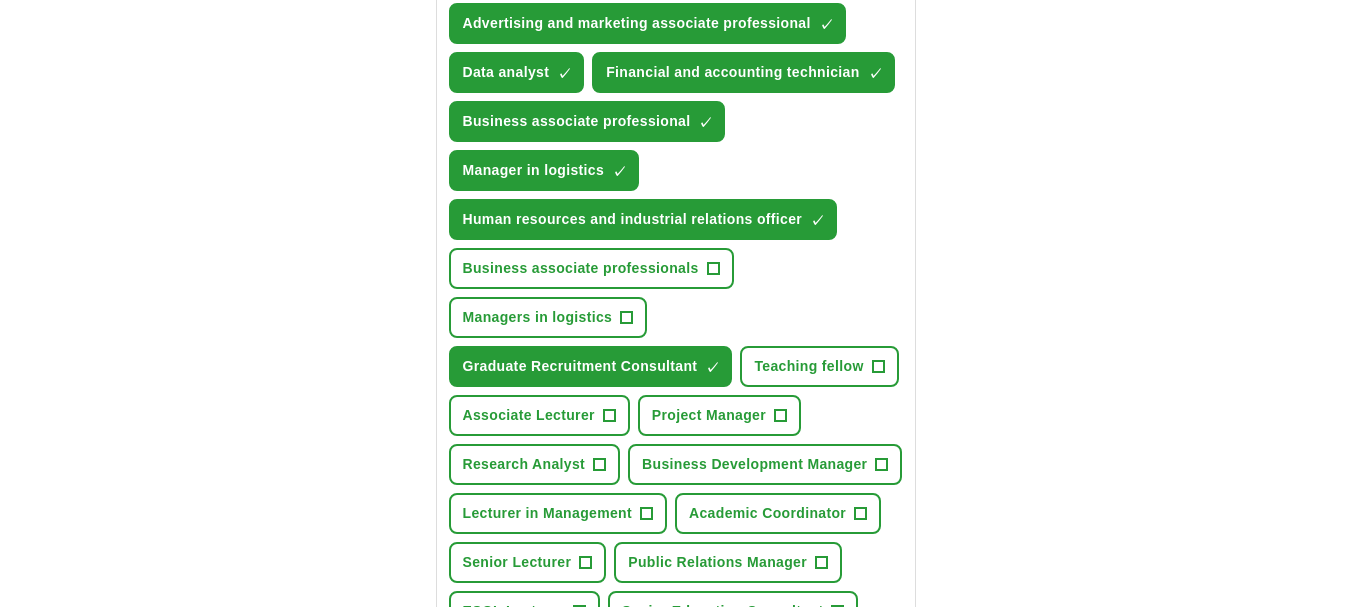 scroll, scrollTop: 900, scrollLeft: 0, axis: vertical 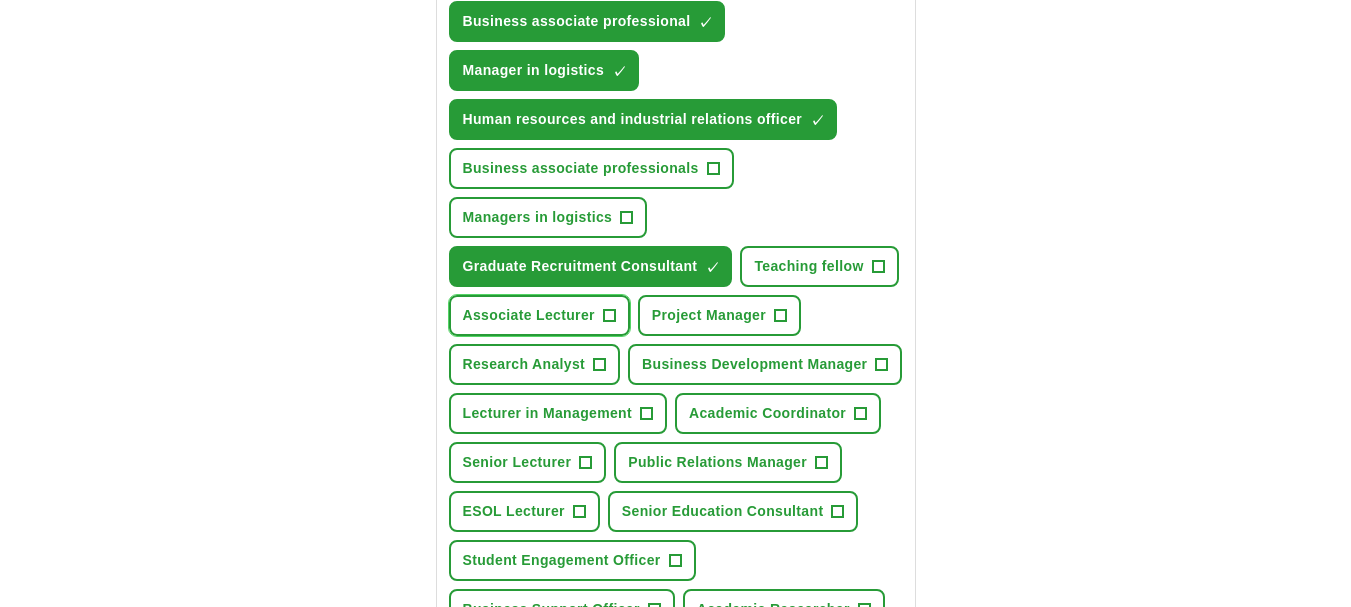 click on "Associate Lecturer" at bounding box center [581, 168] 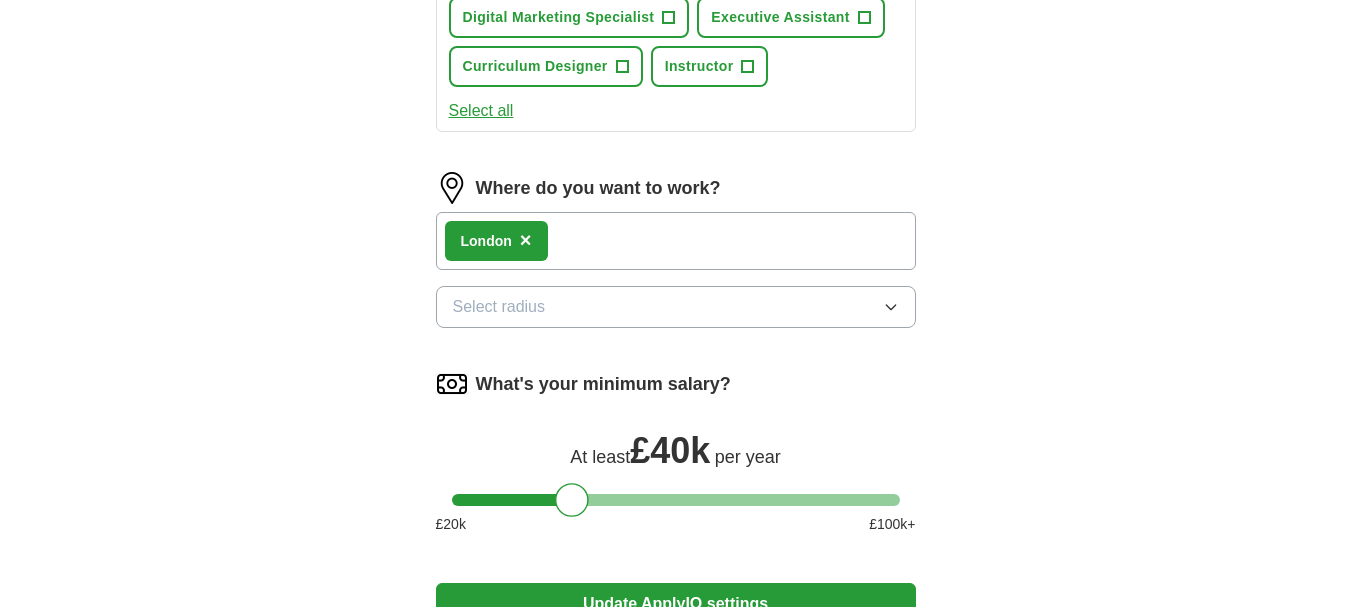 scroll, scrollTop: 1700, scrollLeft: 0, axis: vertical 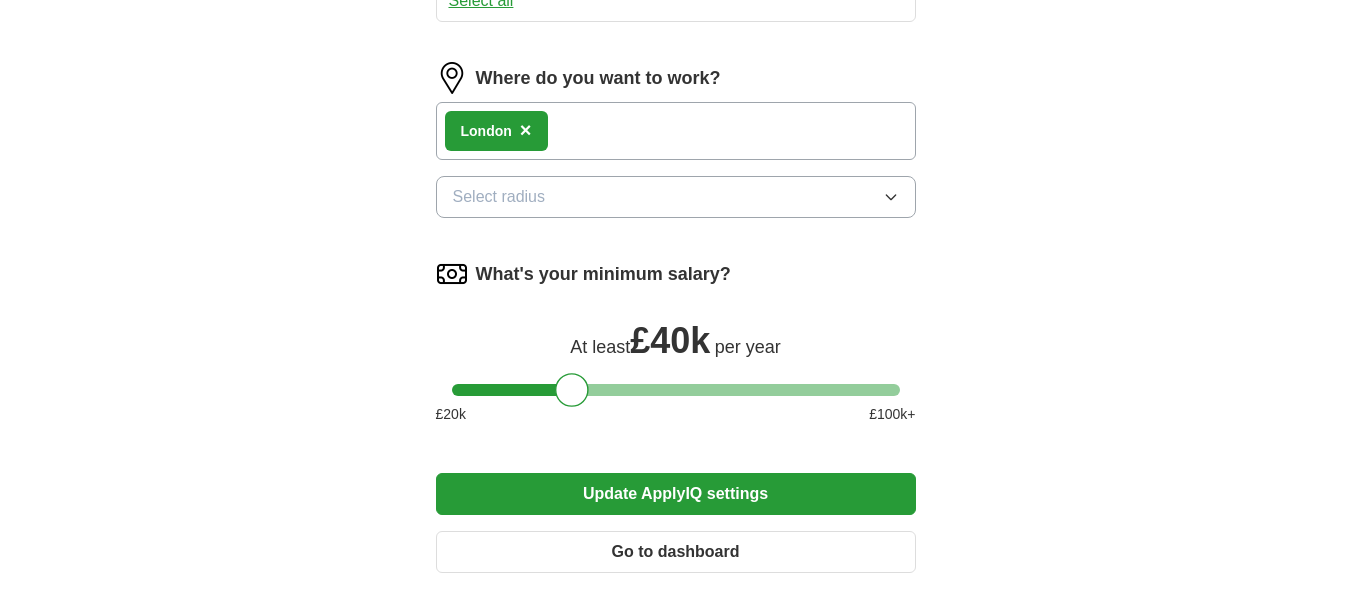 click on "Update ApplyIQ settings" at bounding box center [676, 494] 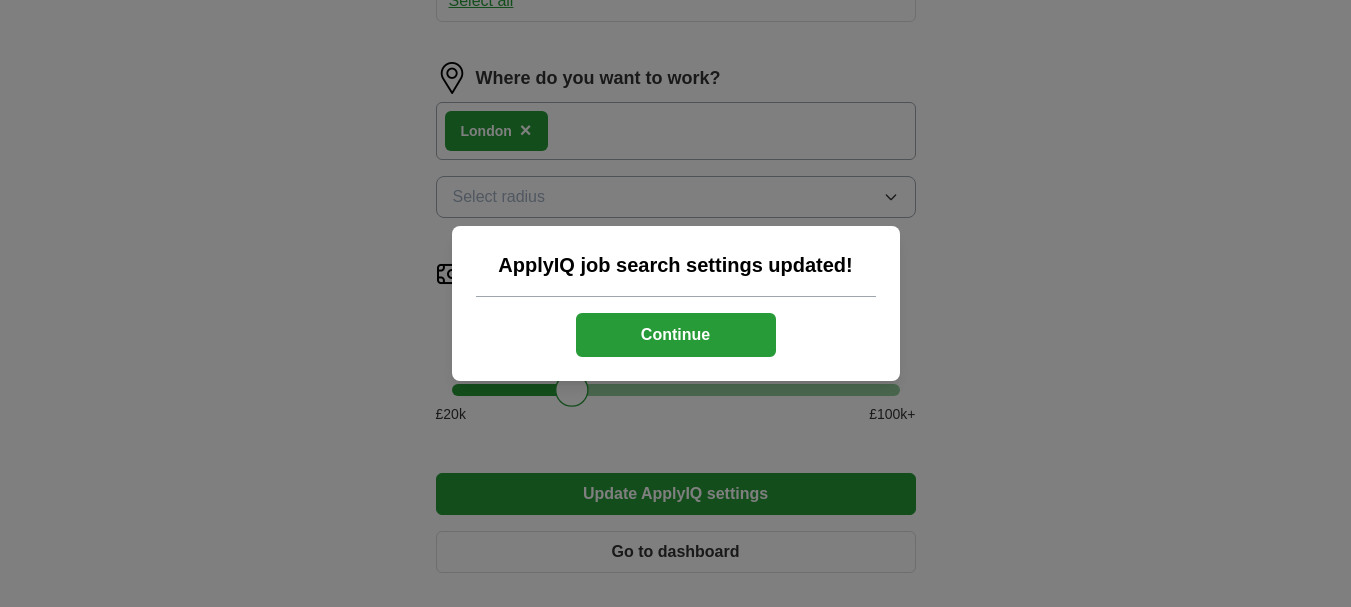 click on "Continue" at bounding box center [676, 335] 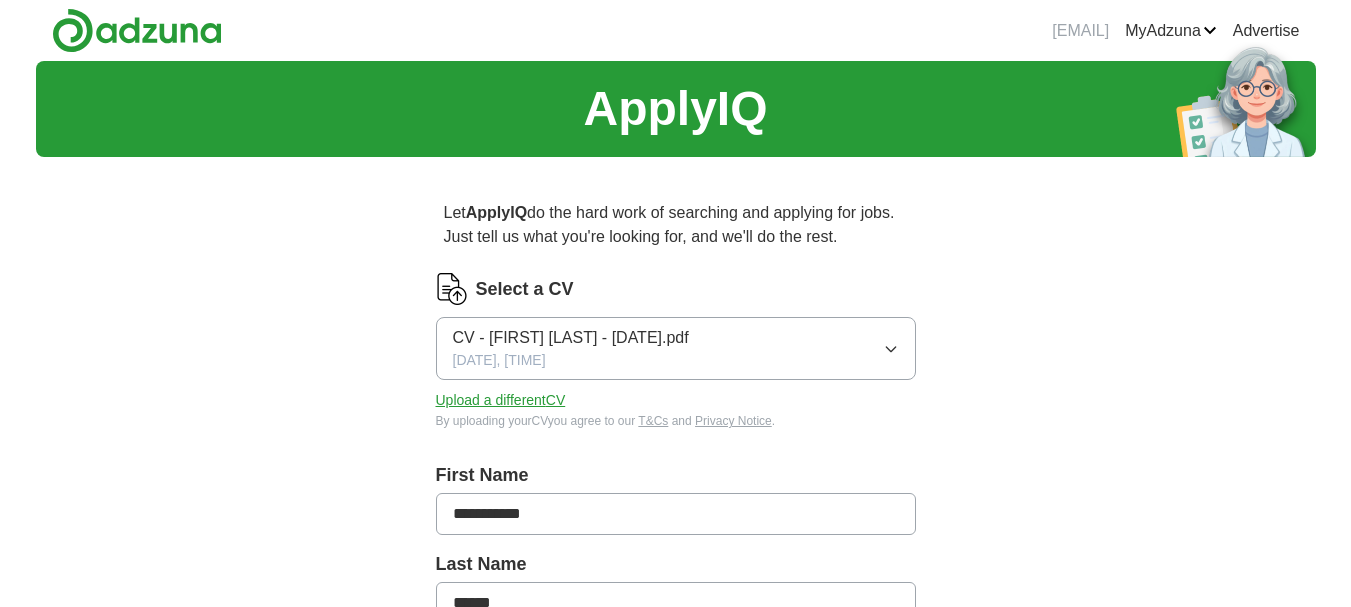 scroll, scrollTop: 0, scrollLeft: 0, axis: both 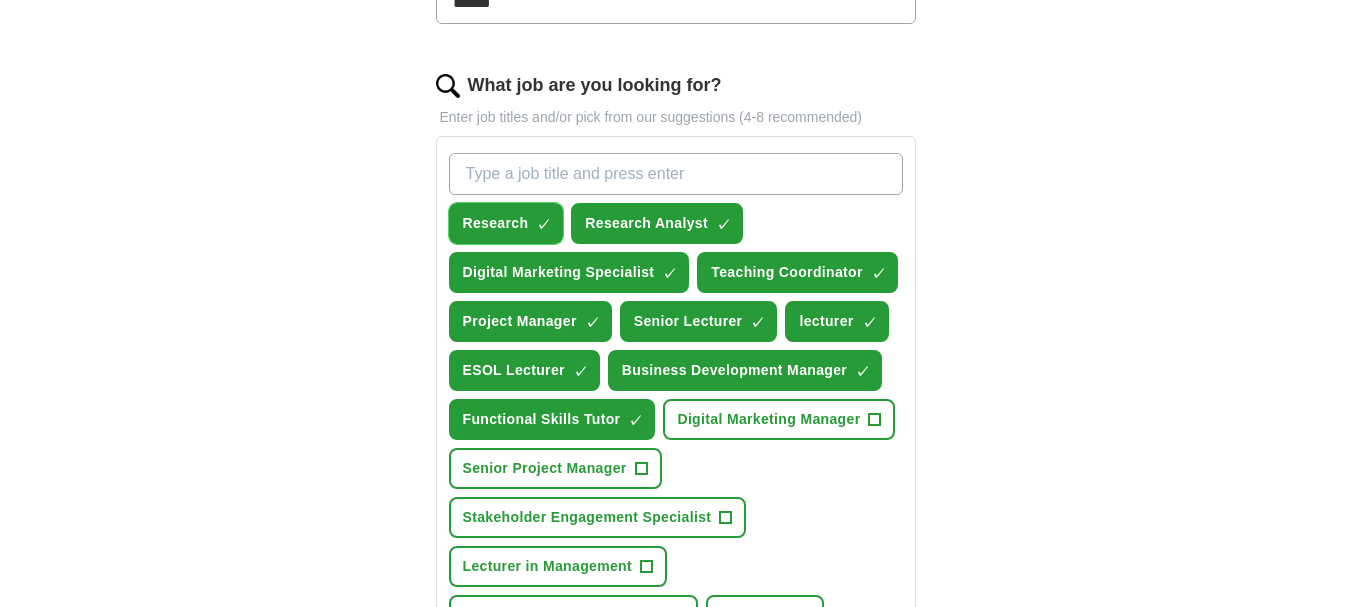 click on "×" at bounding box center [0, 0] 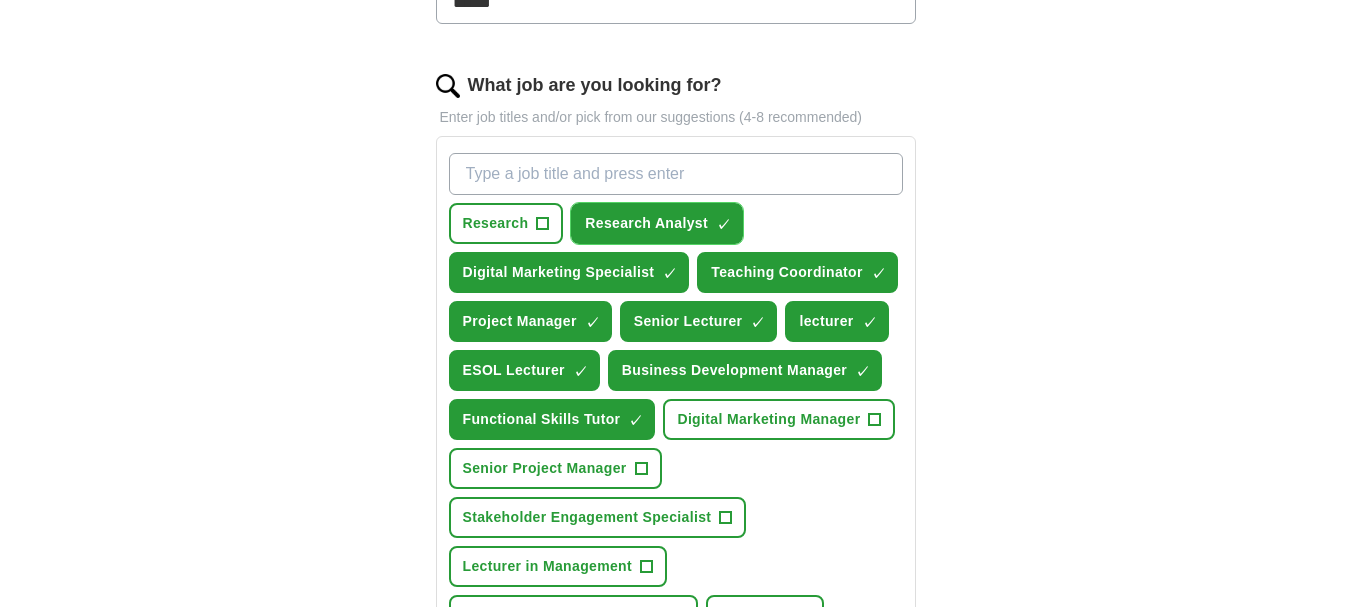 click on "×" at bounding box center (0, 0) 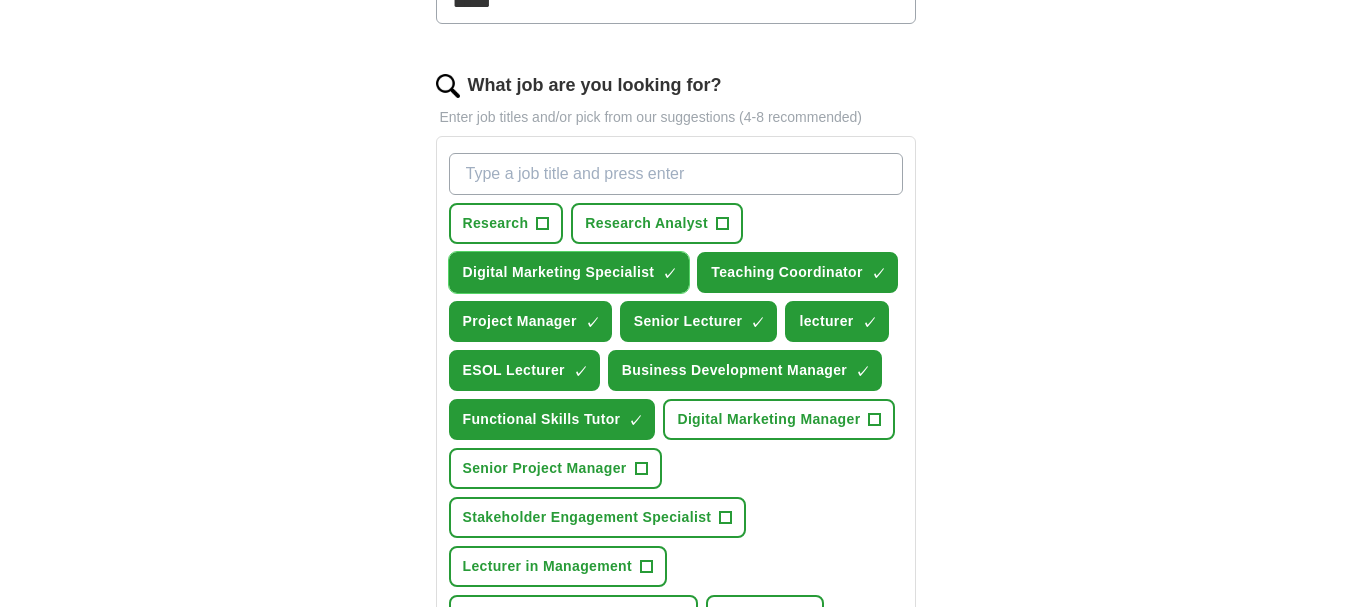 click on "×" at bounding box center [0, 0] 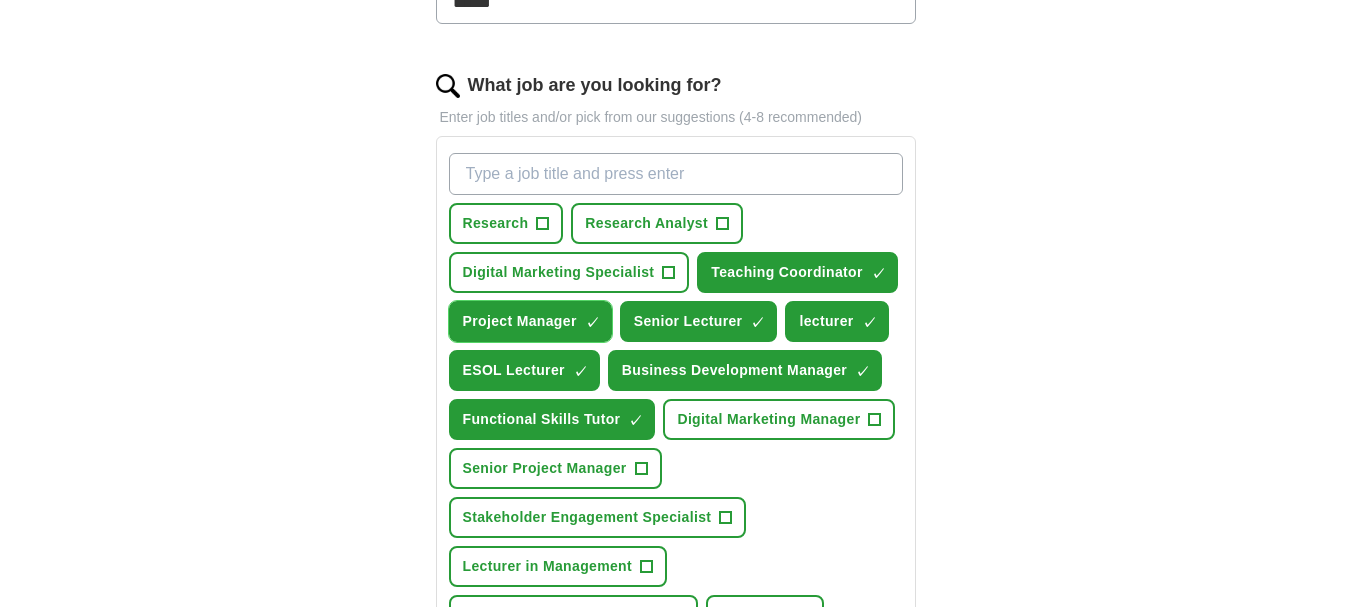 click on "×" at bounding box center [0, 0] 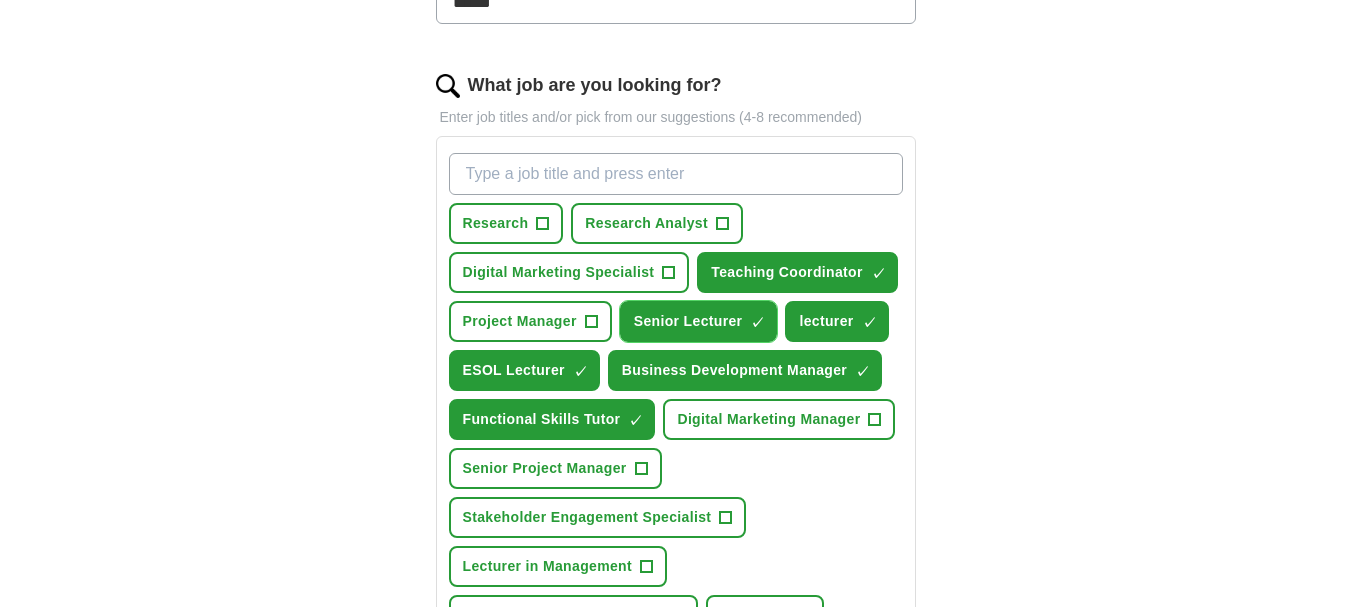 click on "×" at bounding box center [0, 0] 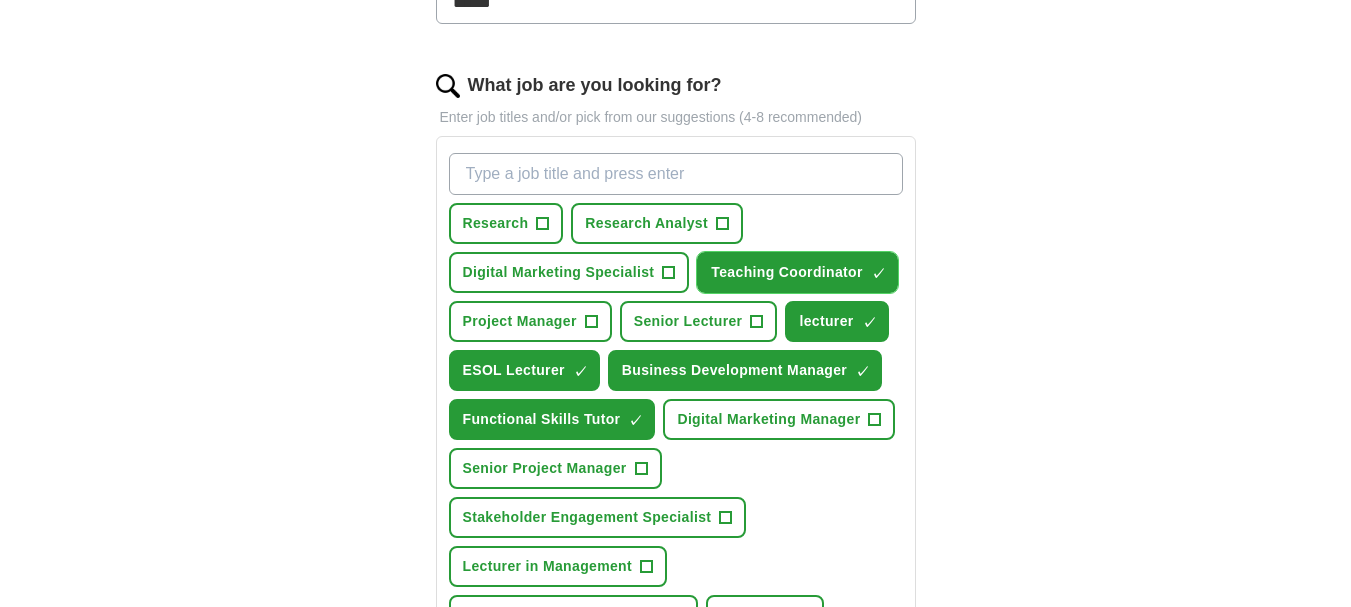 drag, startPoint x: 870, startPoint y: 268, endPoint x: 864, endPoint y: 297, distance: 29.614185 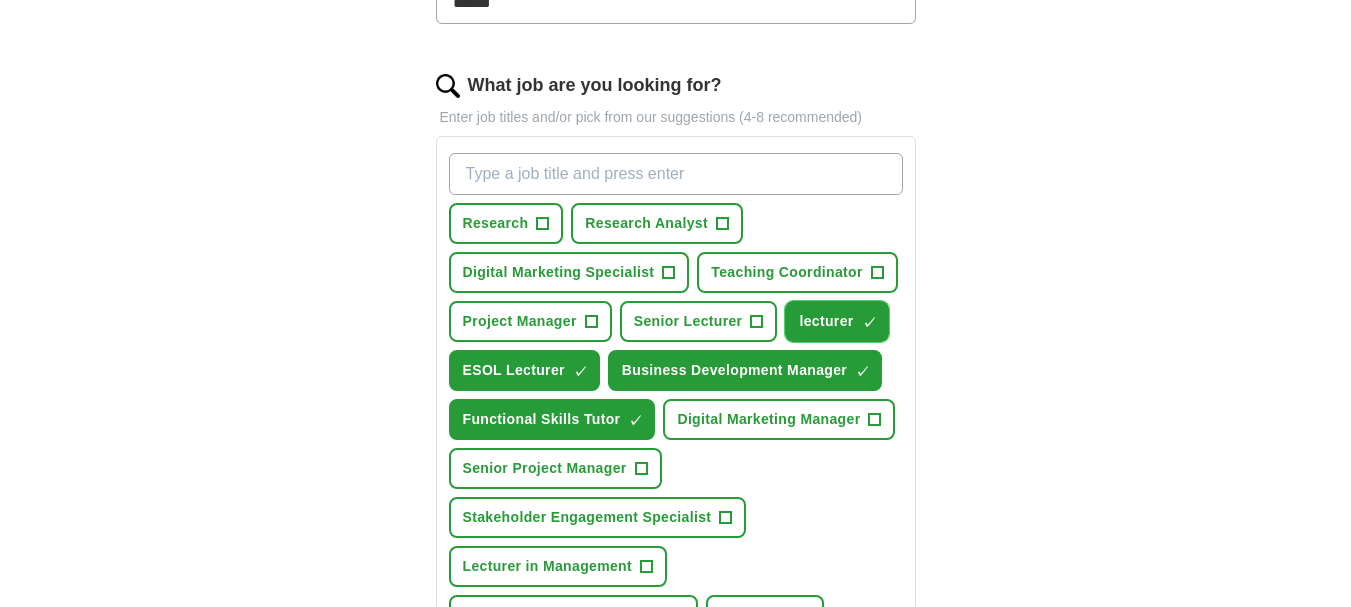 drag, startPoint x: 868, startPoint y: 319, endPoint x: 864, endPoint y: 336, distance: 17.464249 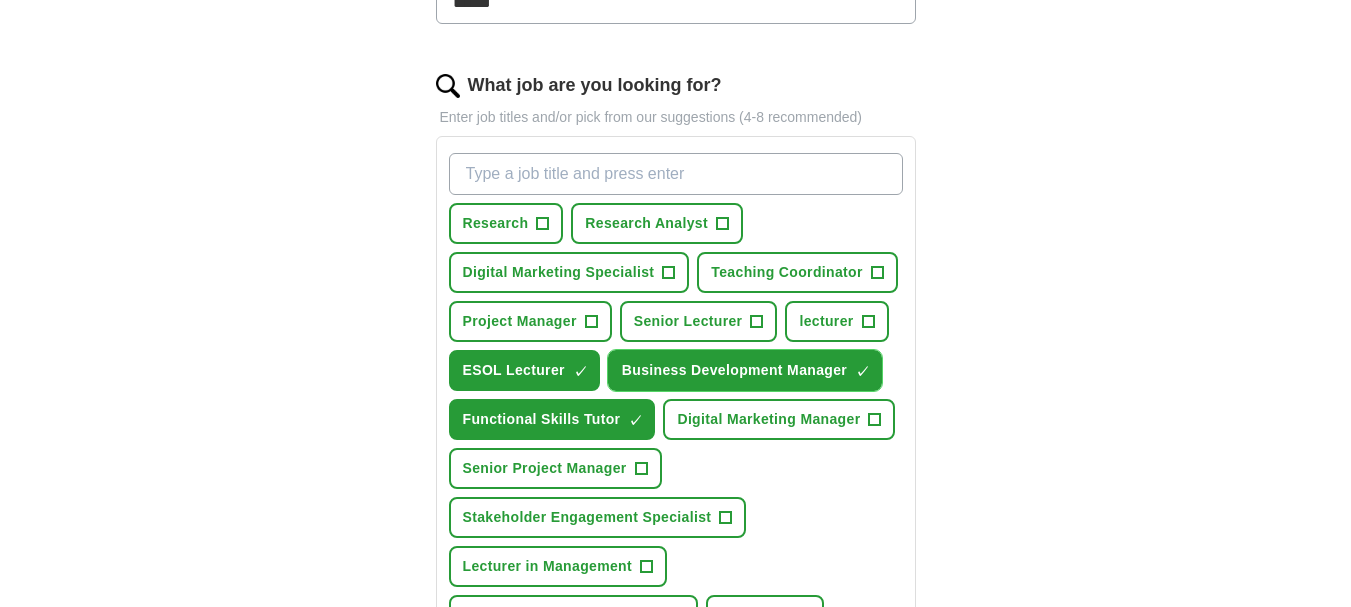 click on "×" at bounding box center [0, 0] 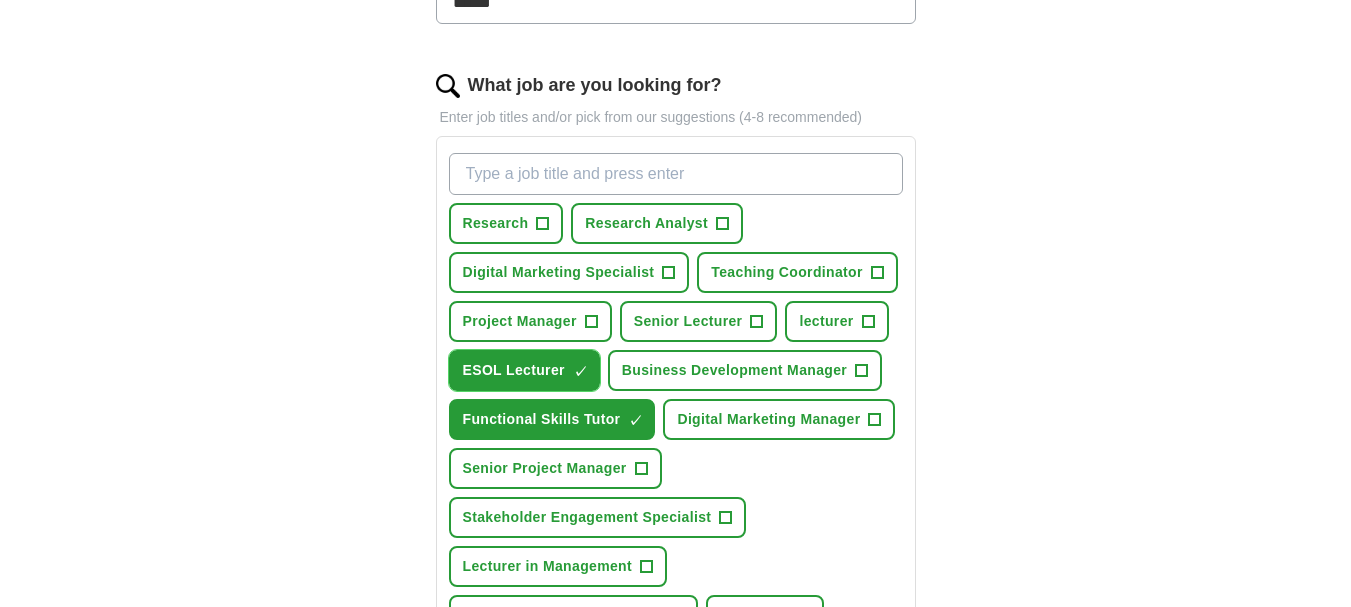 click on "×" at bounding box center (0, 0) 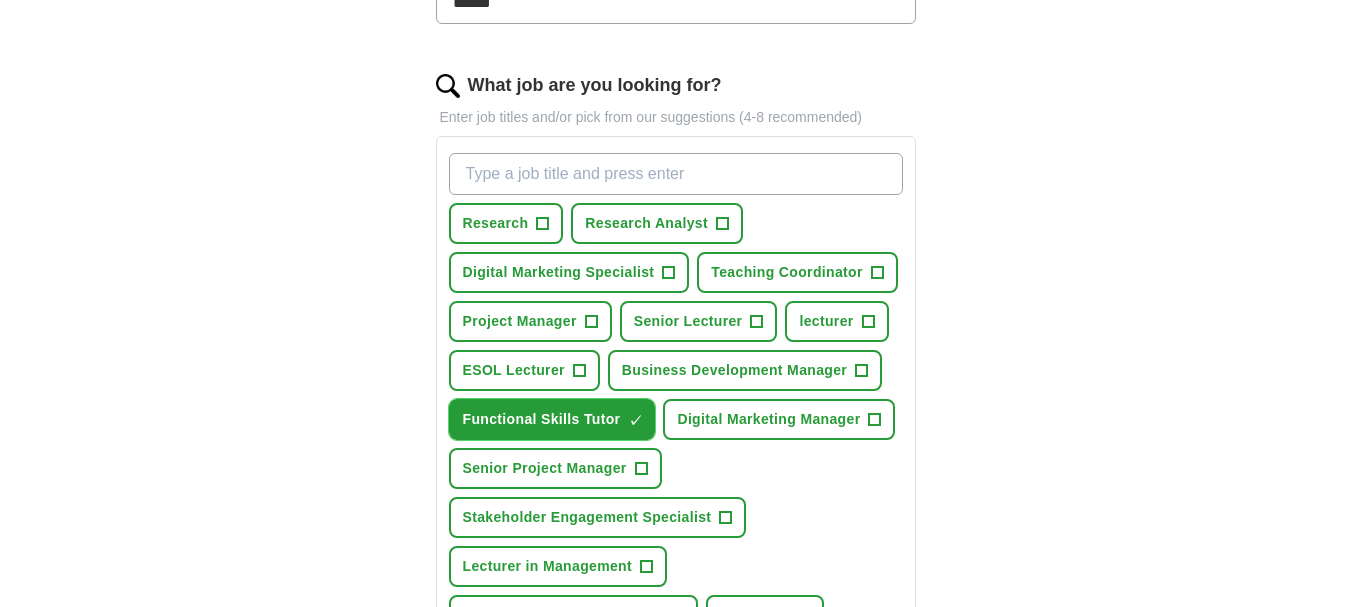 click on "×" at bounding box center (0, 0) 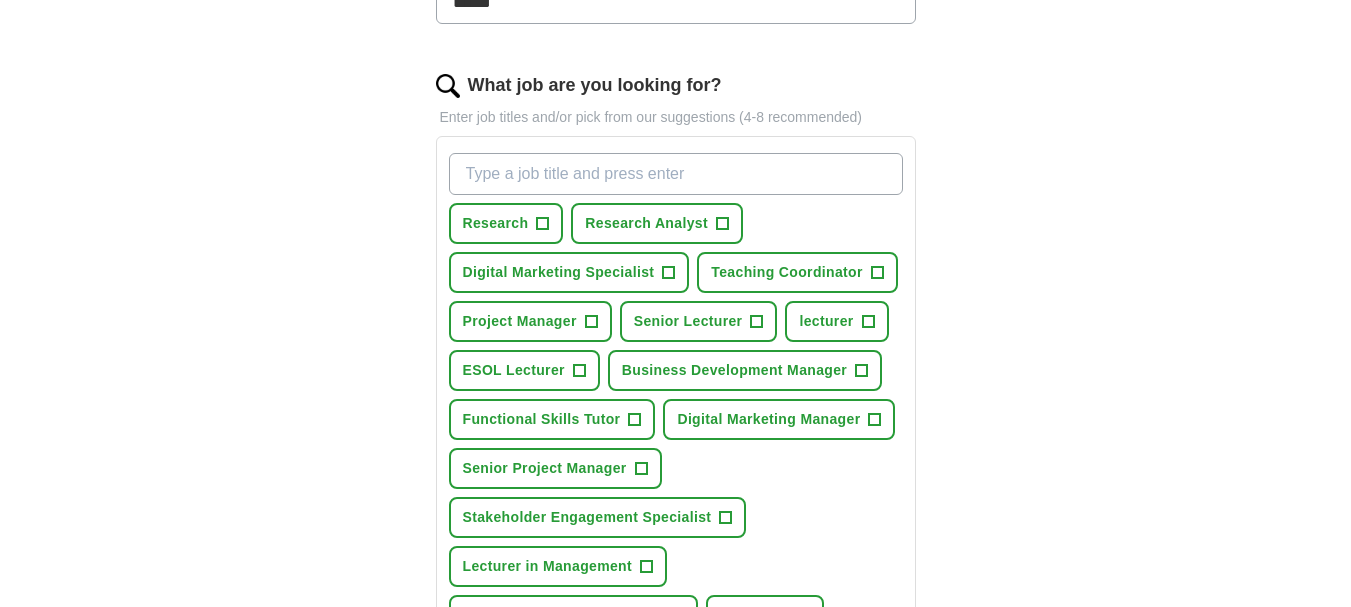 paste on "Advertising and marketing associate professional" 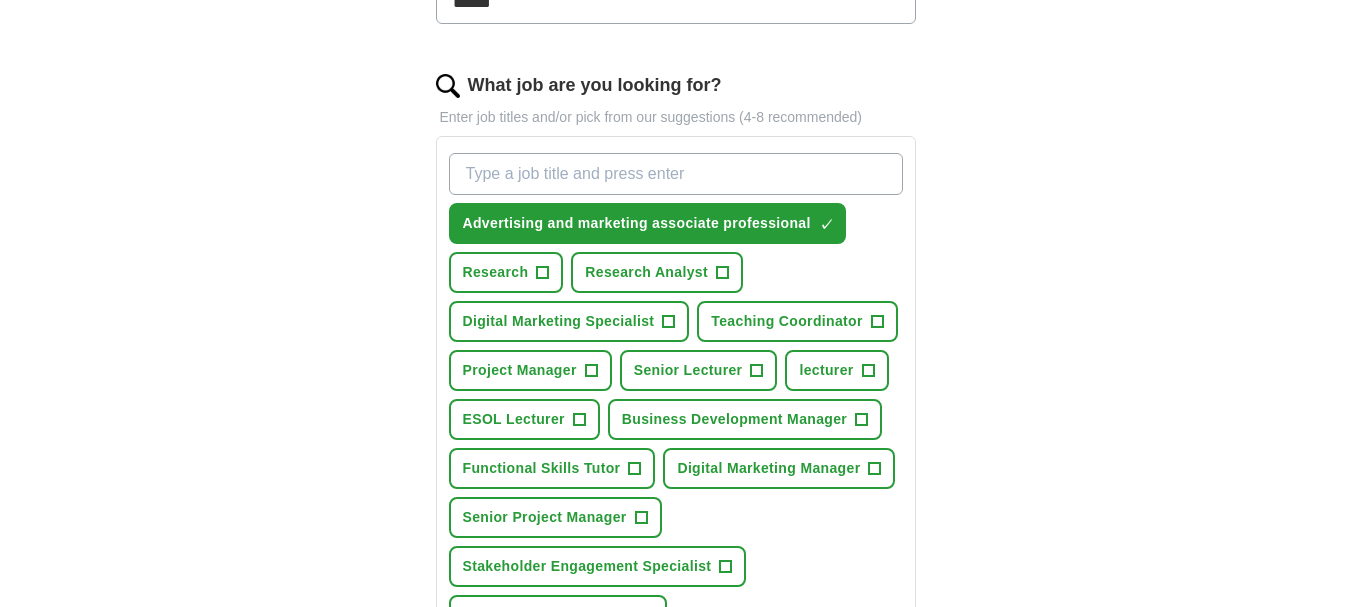 paste on "Data analyst" 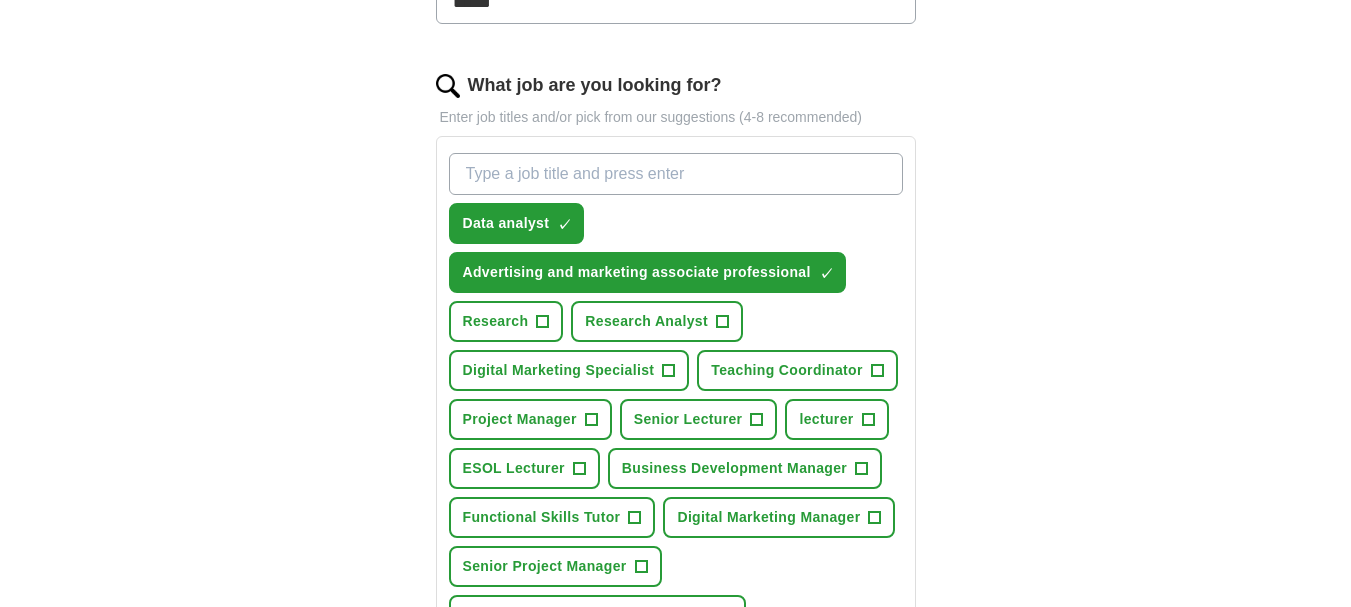 paste on "Financial and accounting technician" 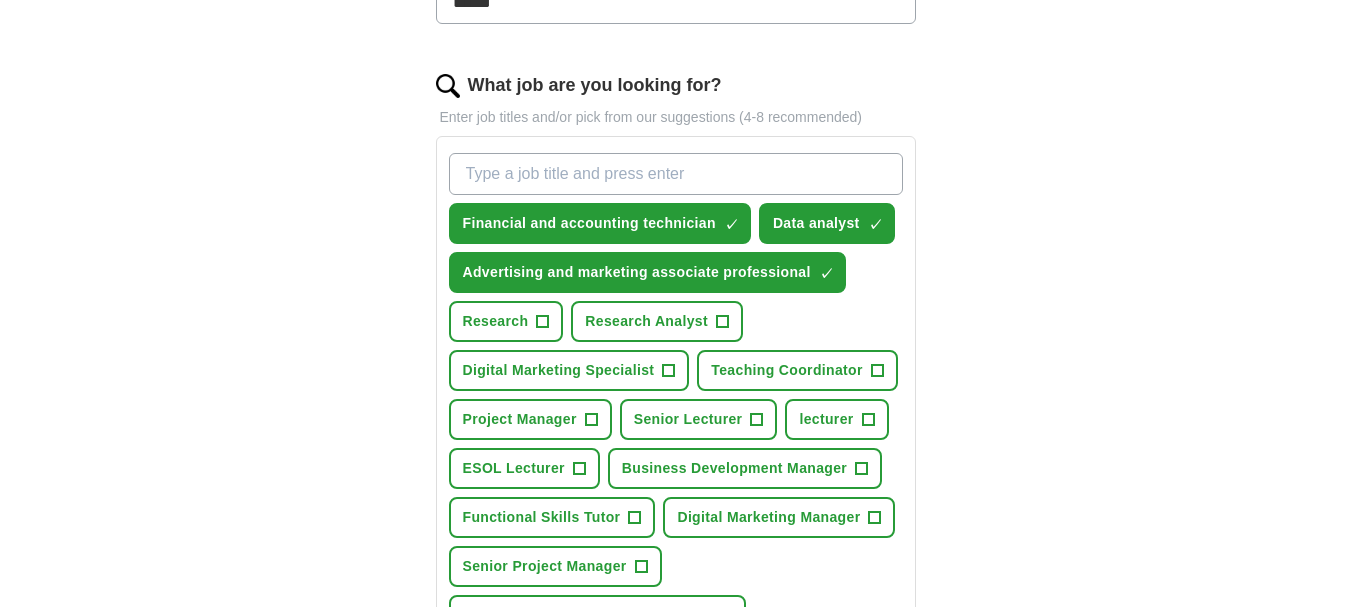 paste on "Human resources and industrial relations officer" 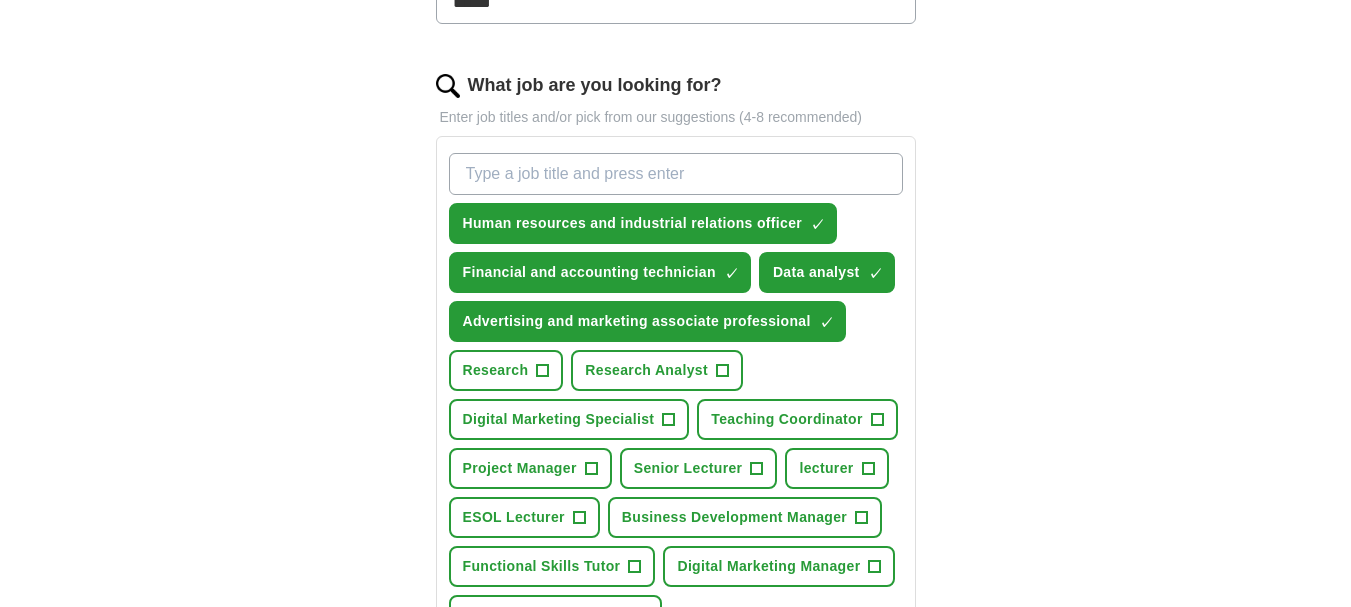 paste on "Business associate professional" 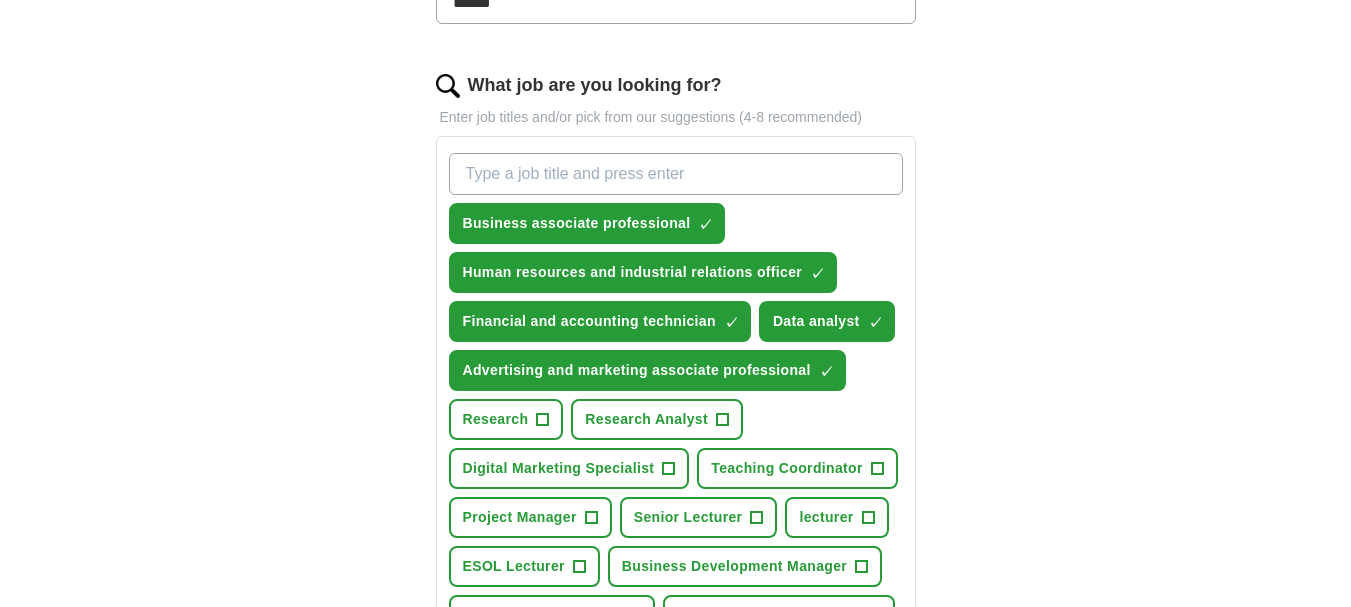 paste on "Managers in logistic" 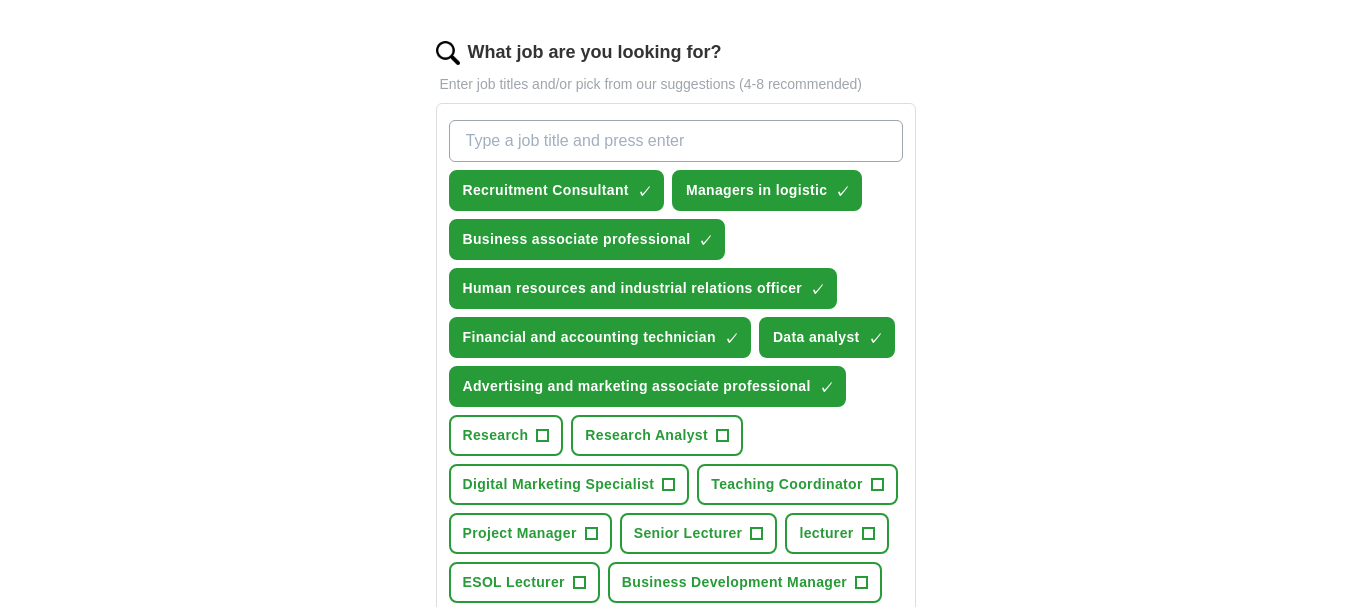 scroll, scrollTop: 600, scrollLeft: 0, axis: vertical 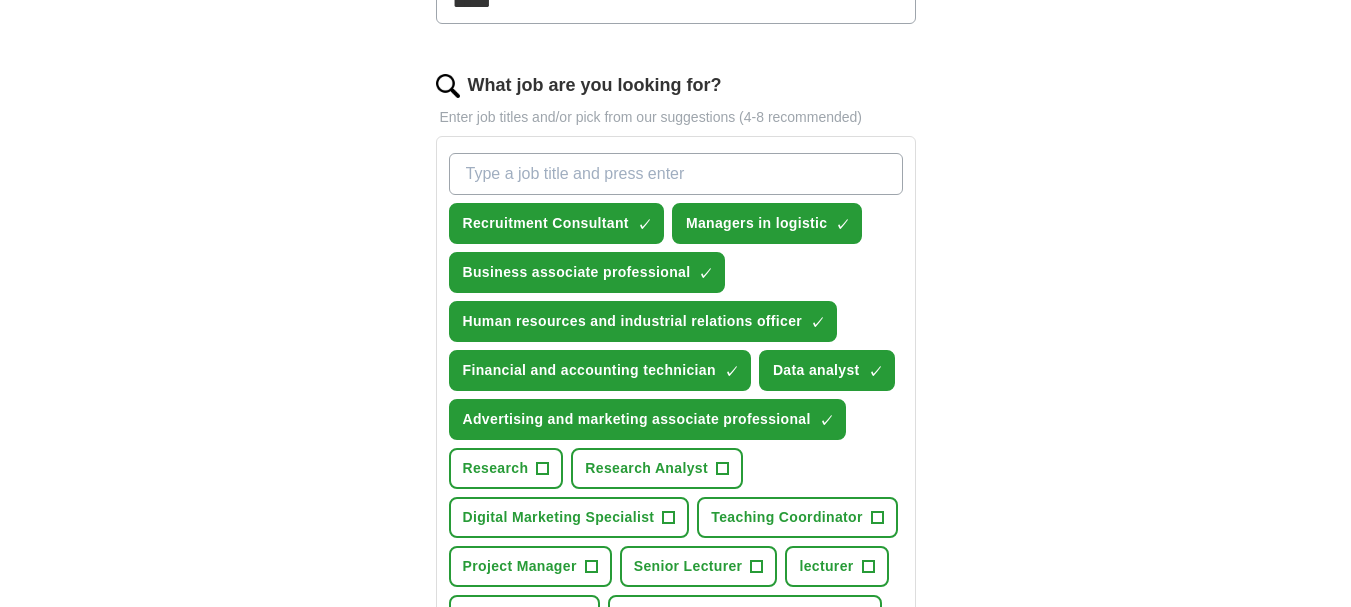 click on "What job are you looking for?" at bounding box center (676, 174) 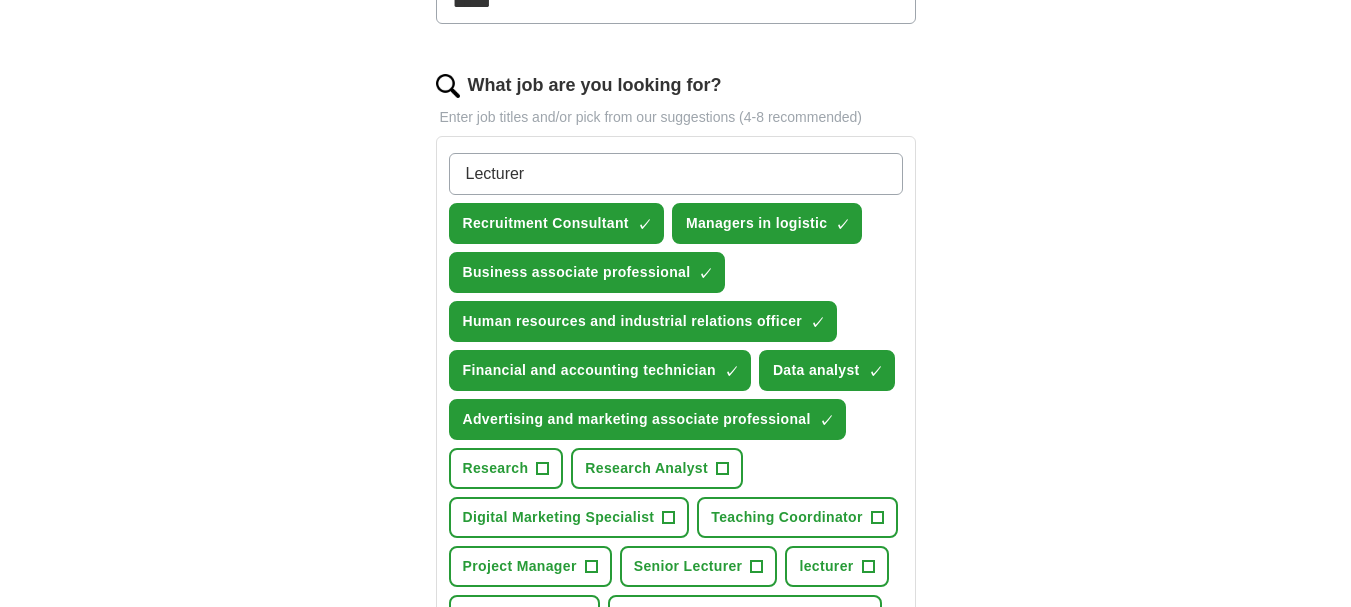 drag, startPoint x: 693, startPoint y: 175, endPoint x: 324, endPoint y: 194, distance: 369.48883 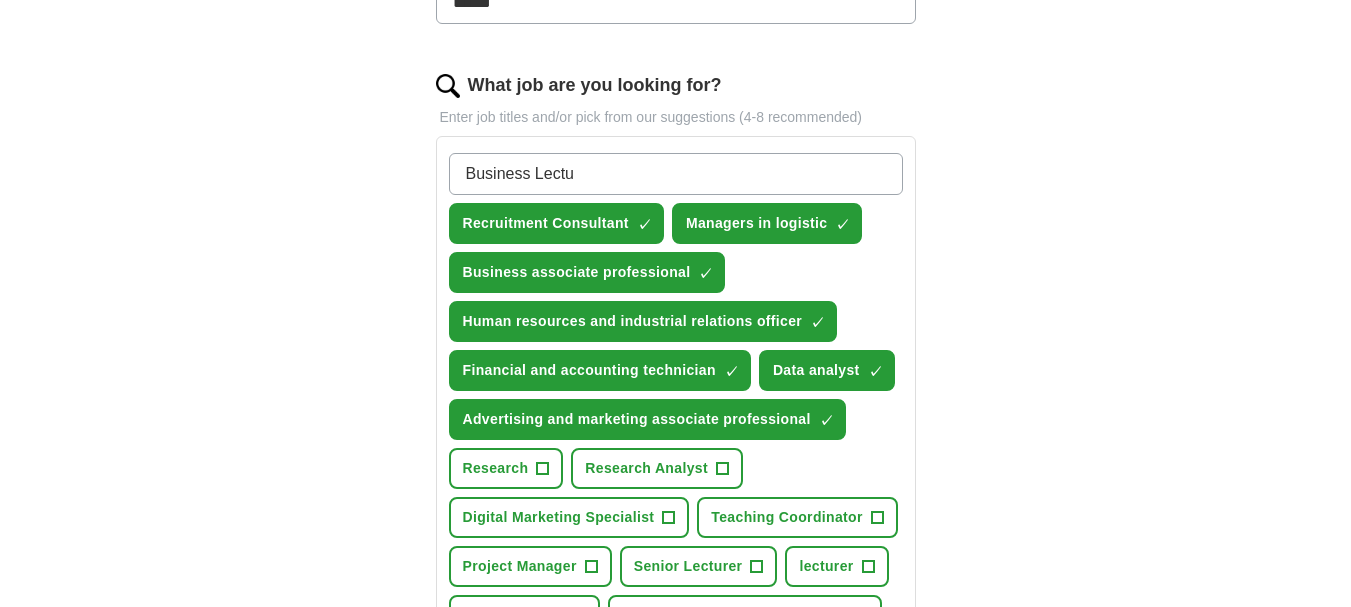 type on "Business Lectur" 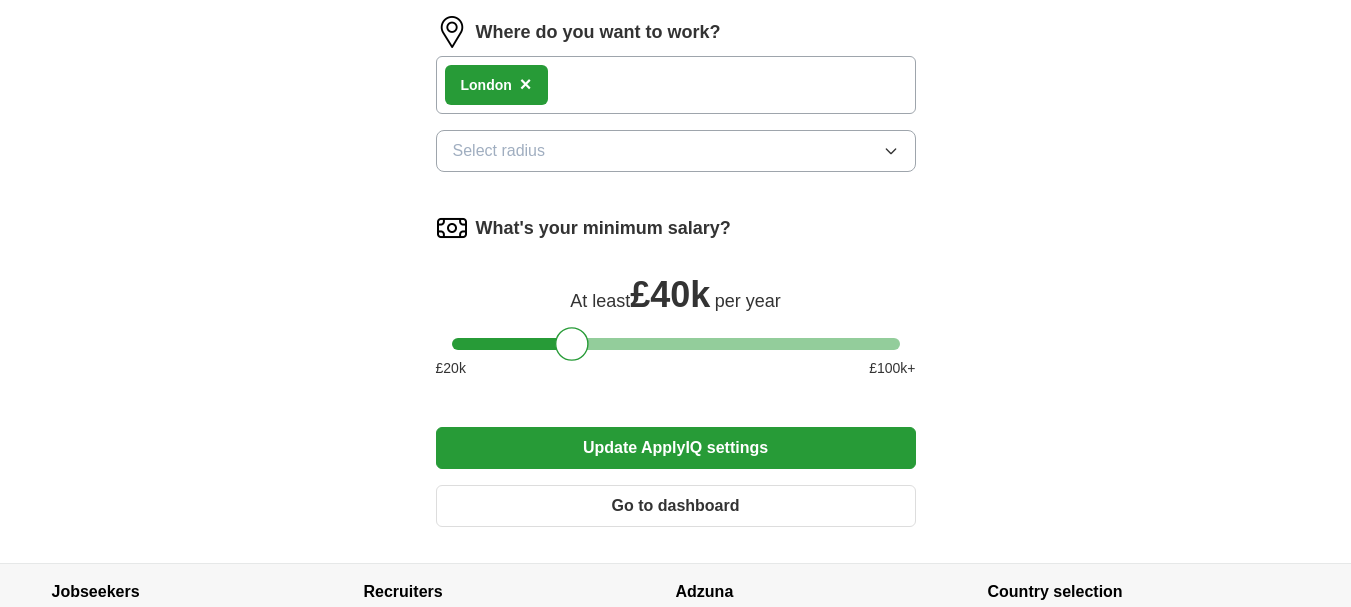 scroll, scrollTop: 1800, scrollLeft: 0, axis: vertical 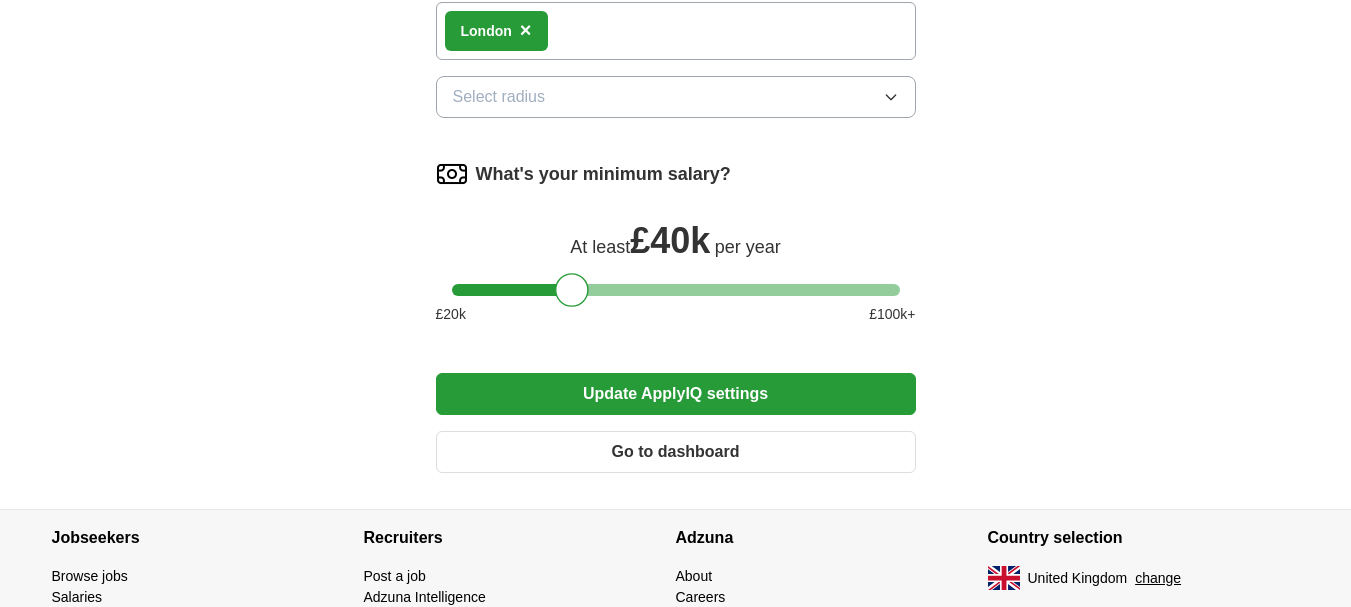 click on "Update ApplyIQ settings" at bounding box center [676, 394] 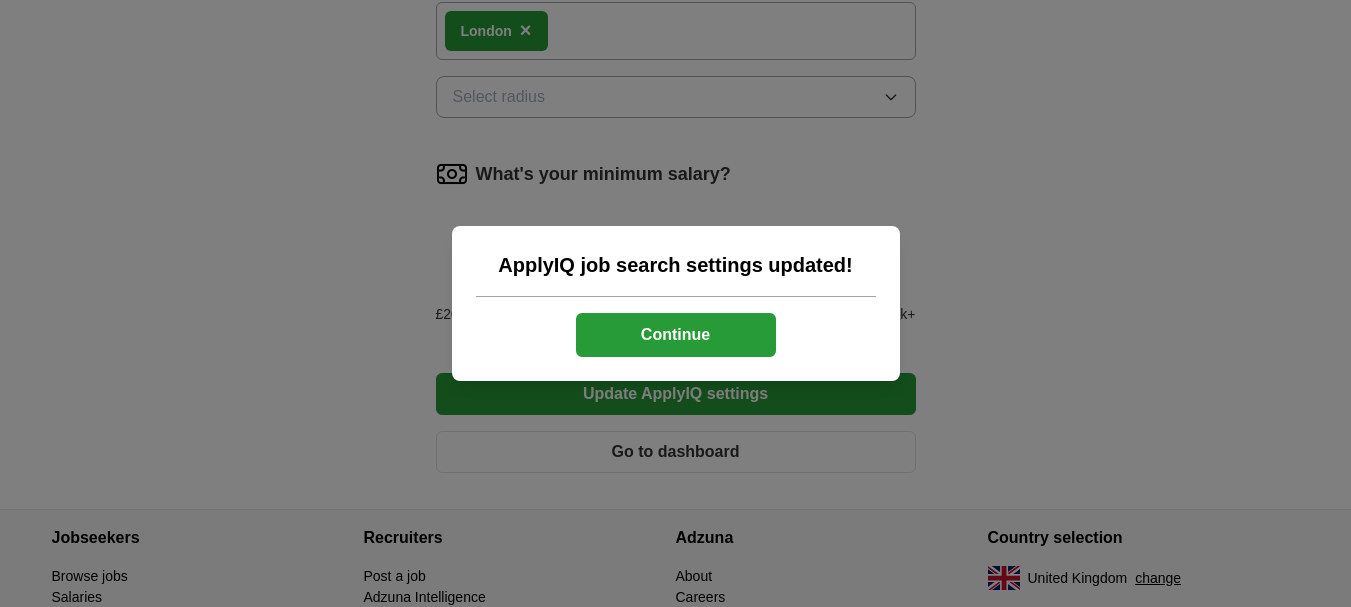 click on "Continue" at bounding box center (676, 335) 